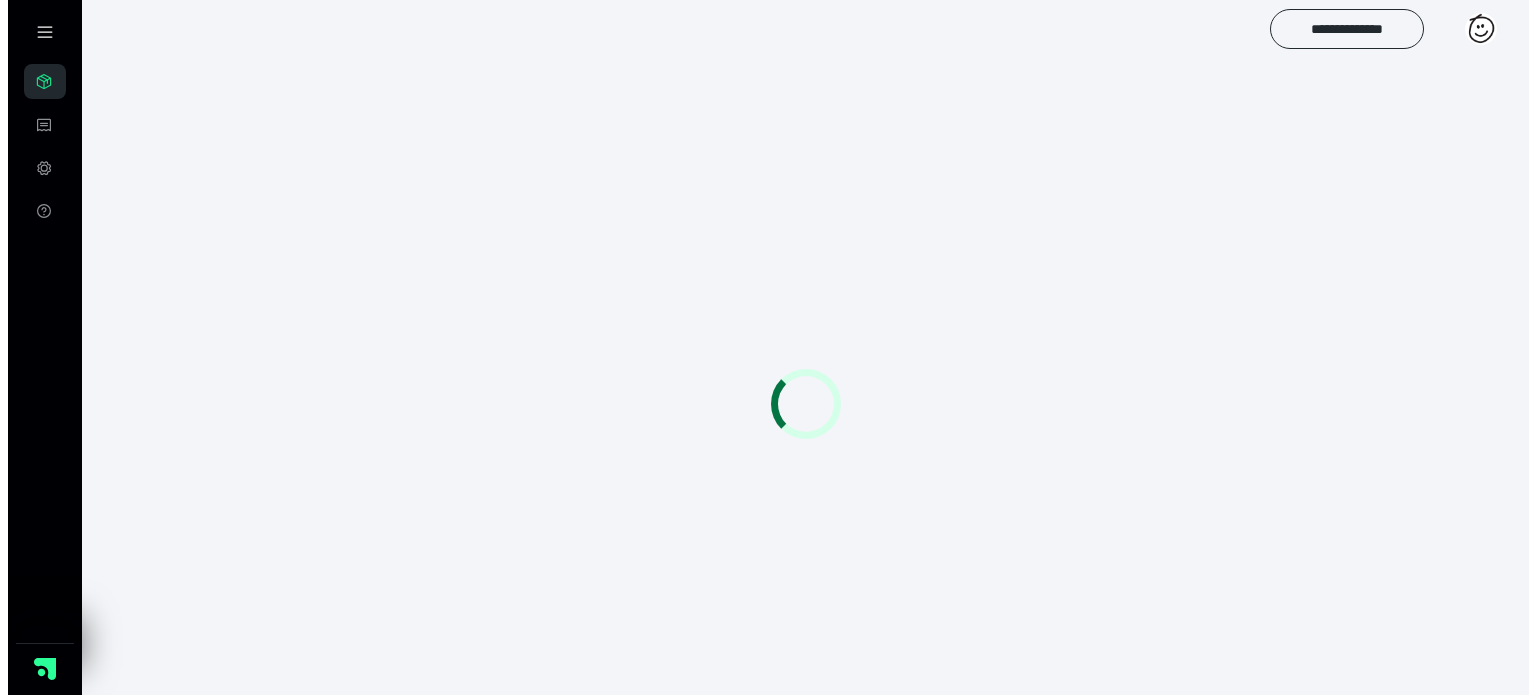 scroll, scrollTop: 0, scrollLeft: 0, axis: both 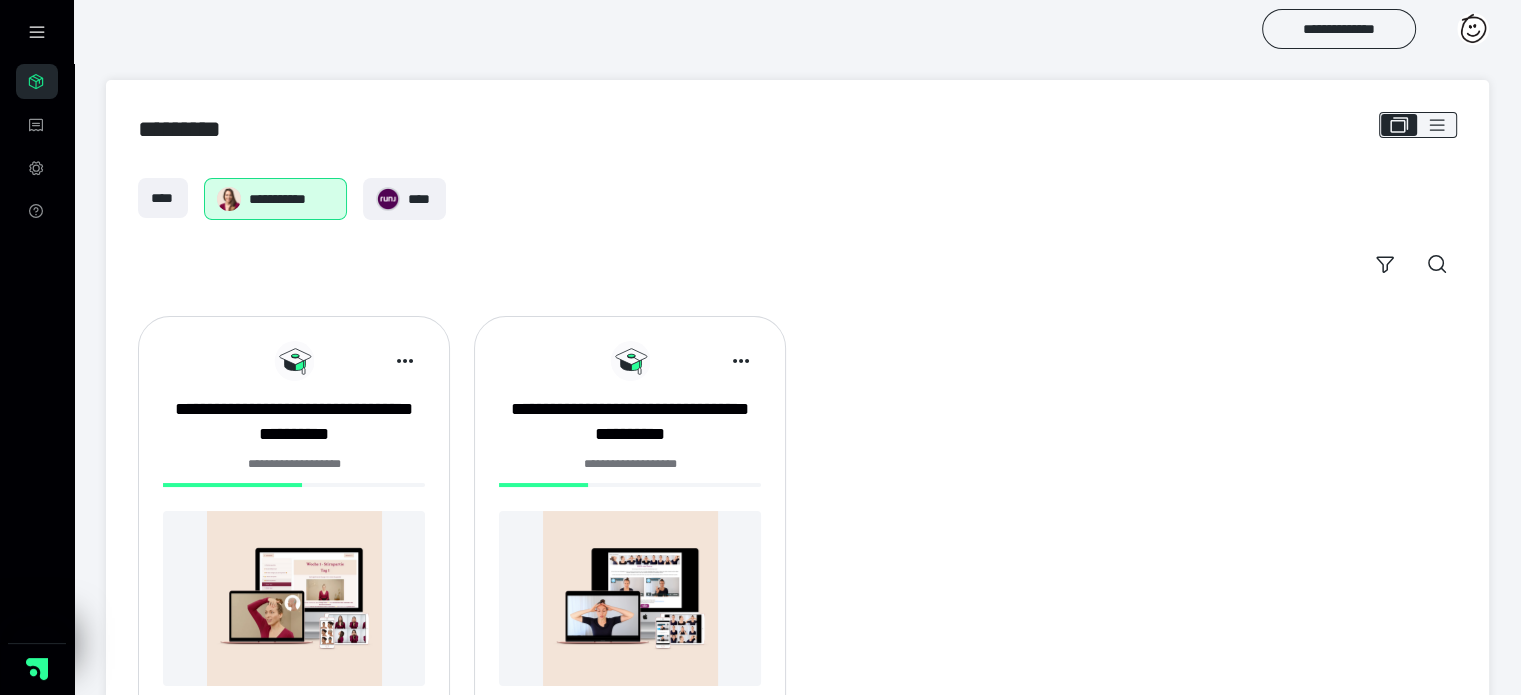 click at bounding box center (1473, 29) 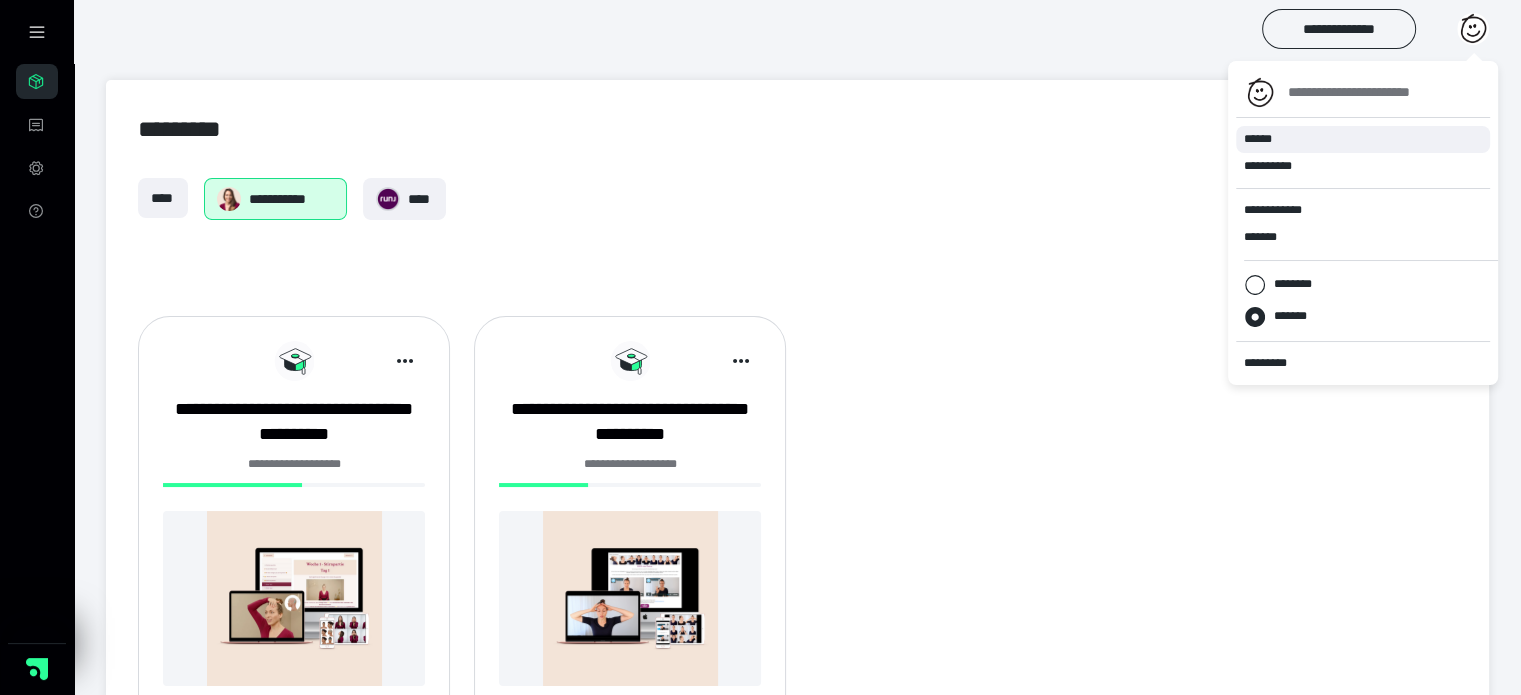 click on "******" at bounding box center [1363, 139] 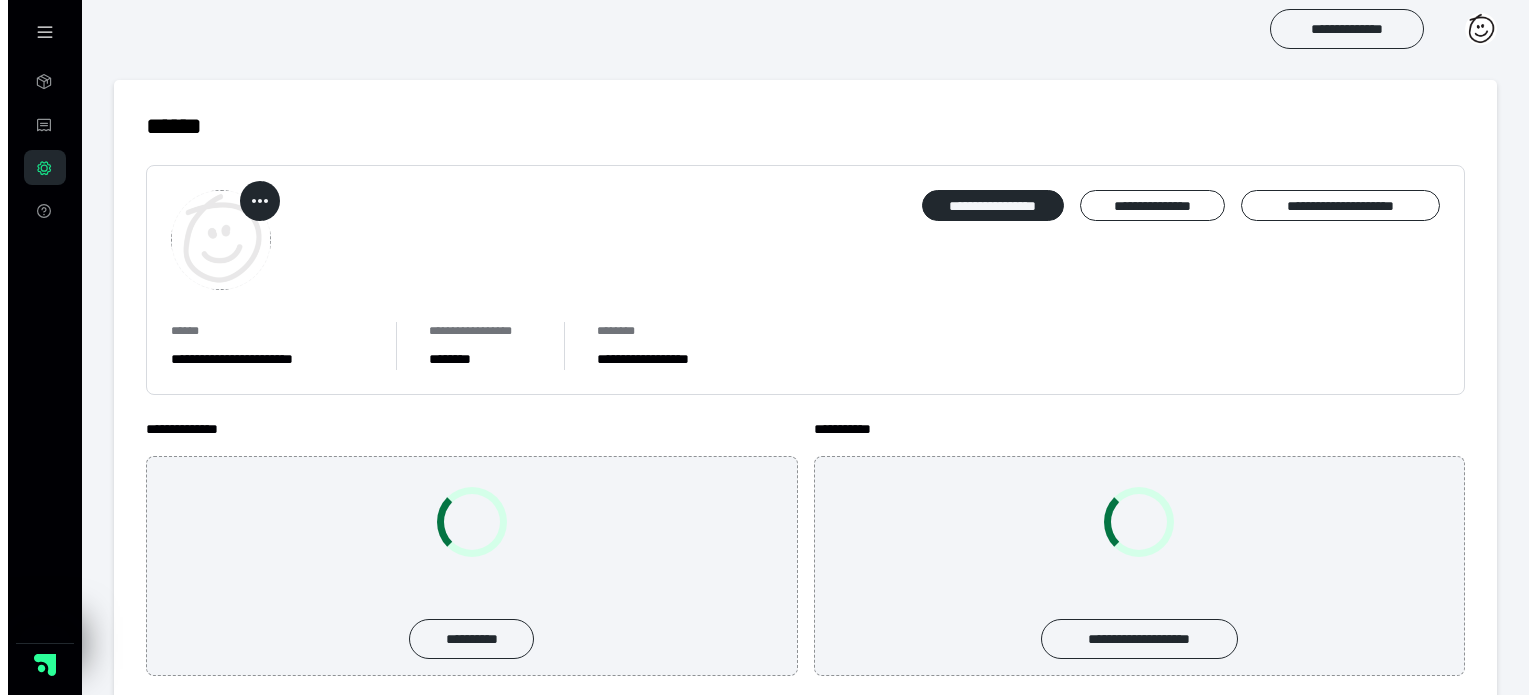 scroll, scrollTop: 0, scrollLeft: 0, axis: both 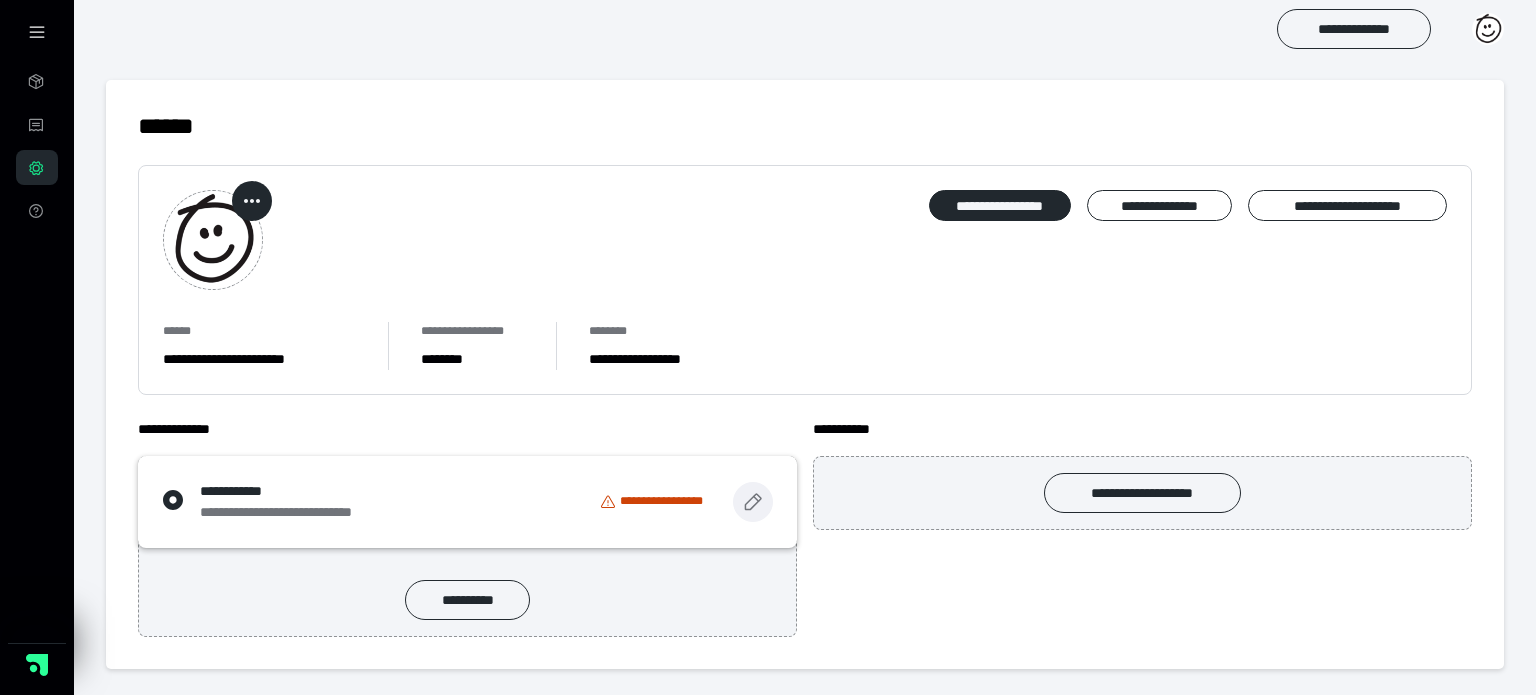 click 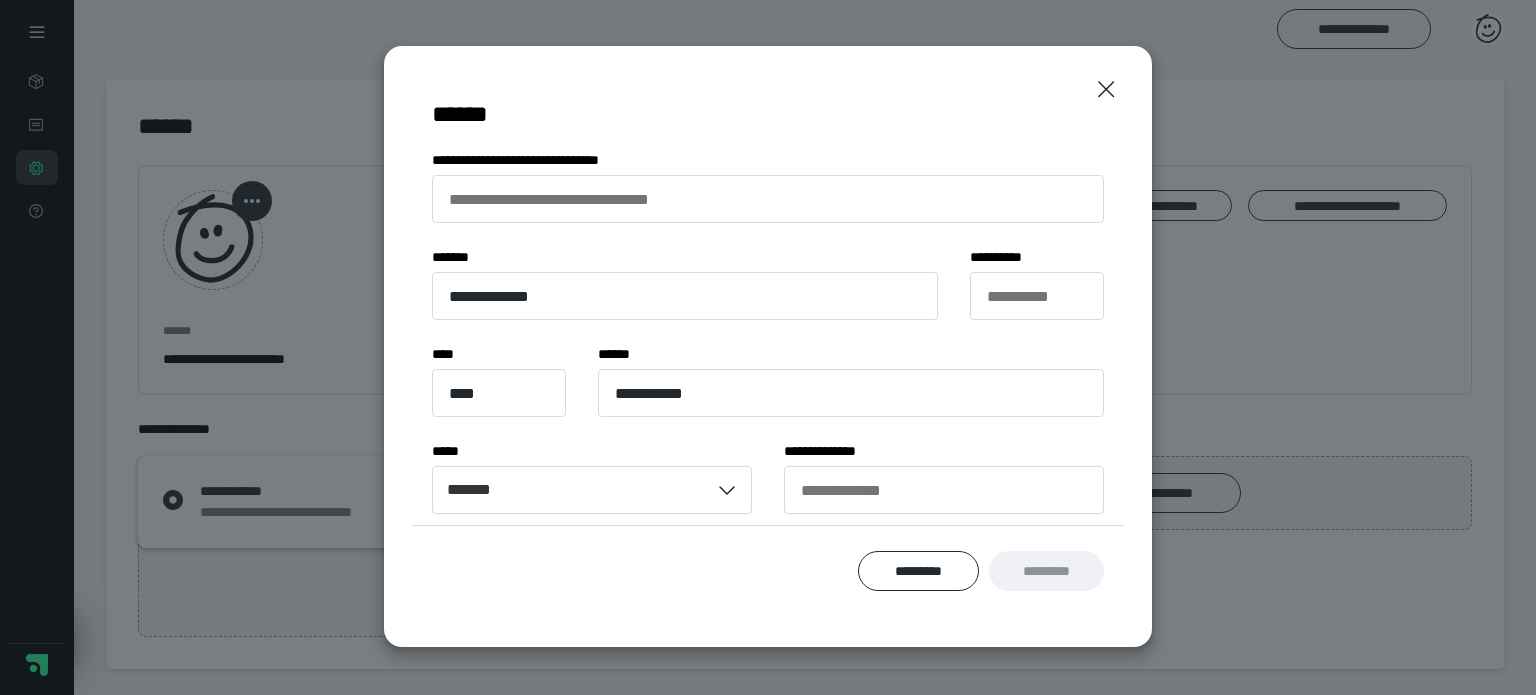 scroll, scrollTop: 0, scrollLeft: 0, axis: both 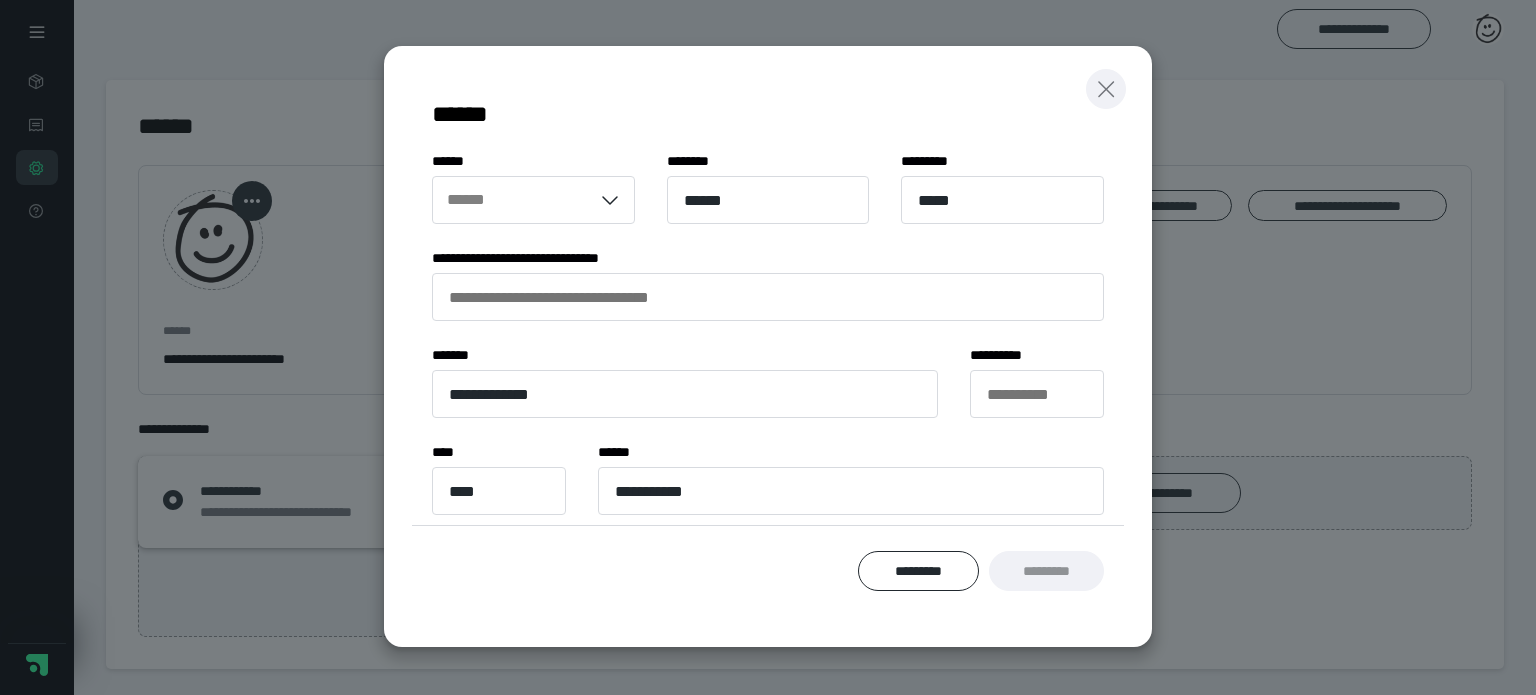 click 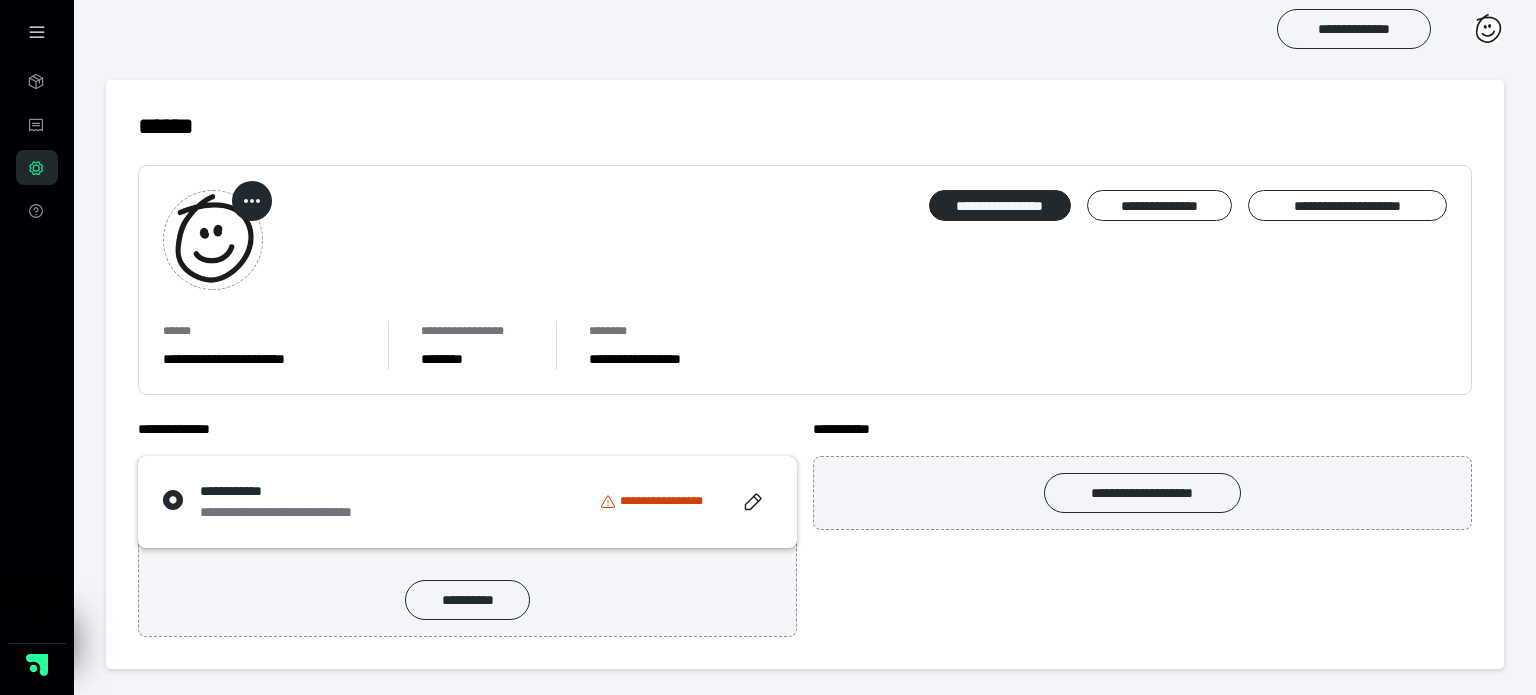 click on "**********" at bounding box center (259, 359) 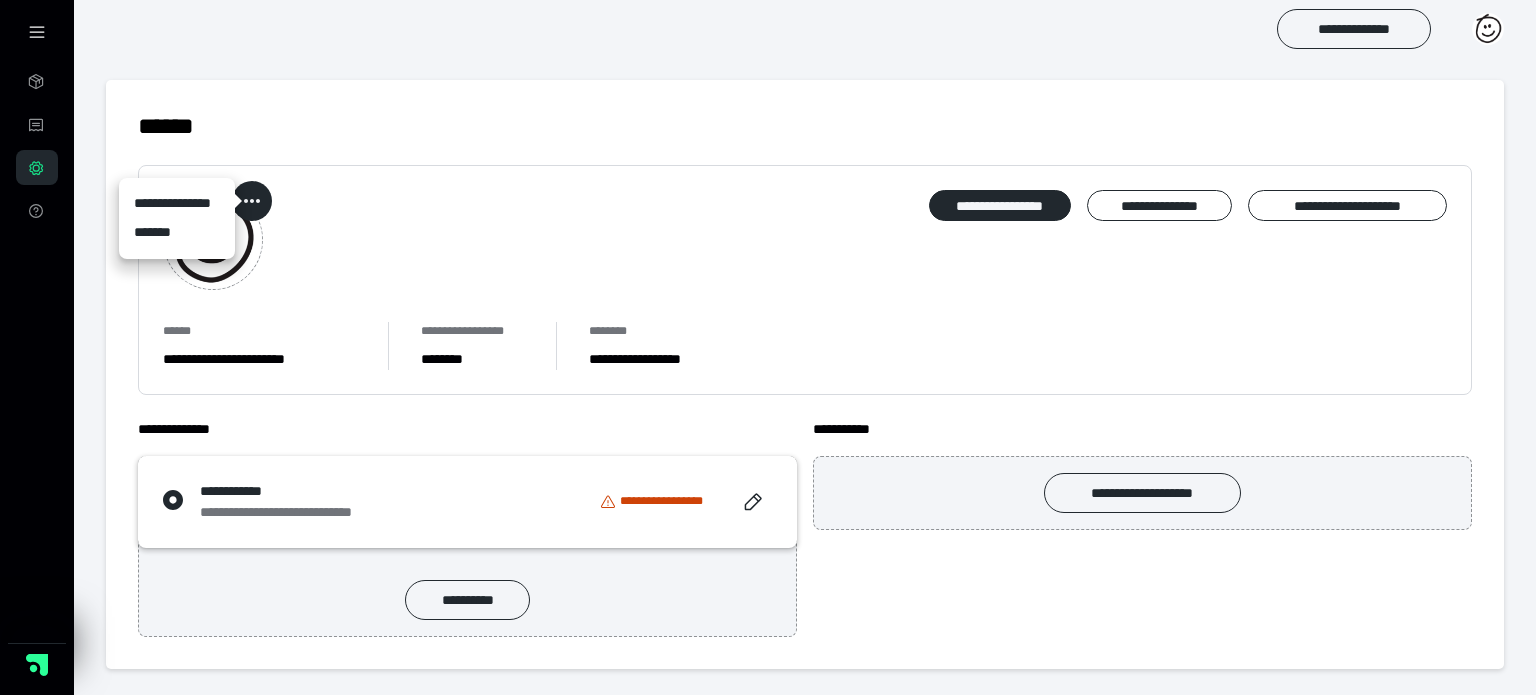 click on "**********" at bounding box center [805, 280] 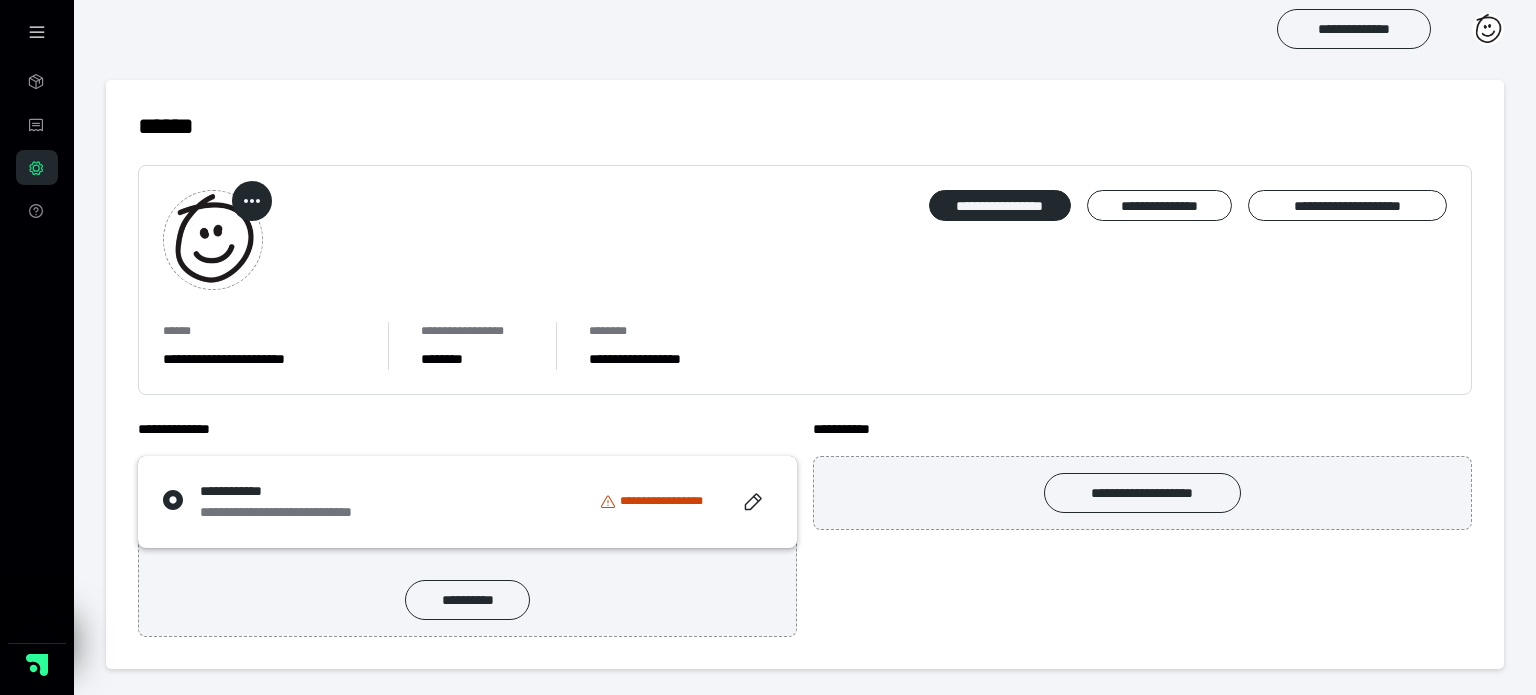 click at bounding box center [1488, 29] 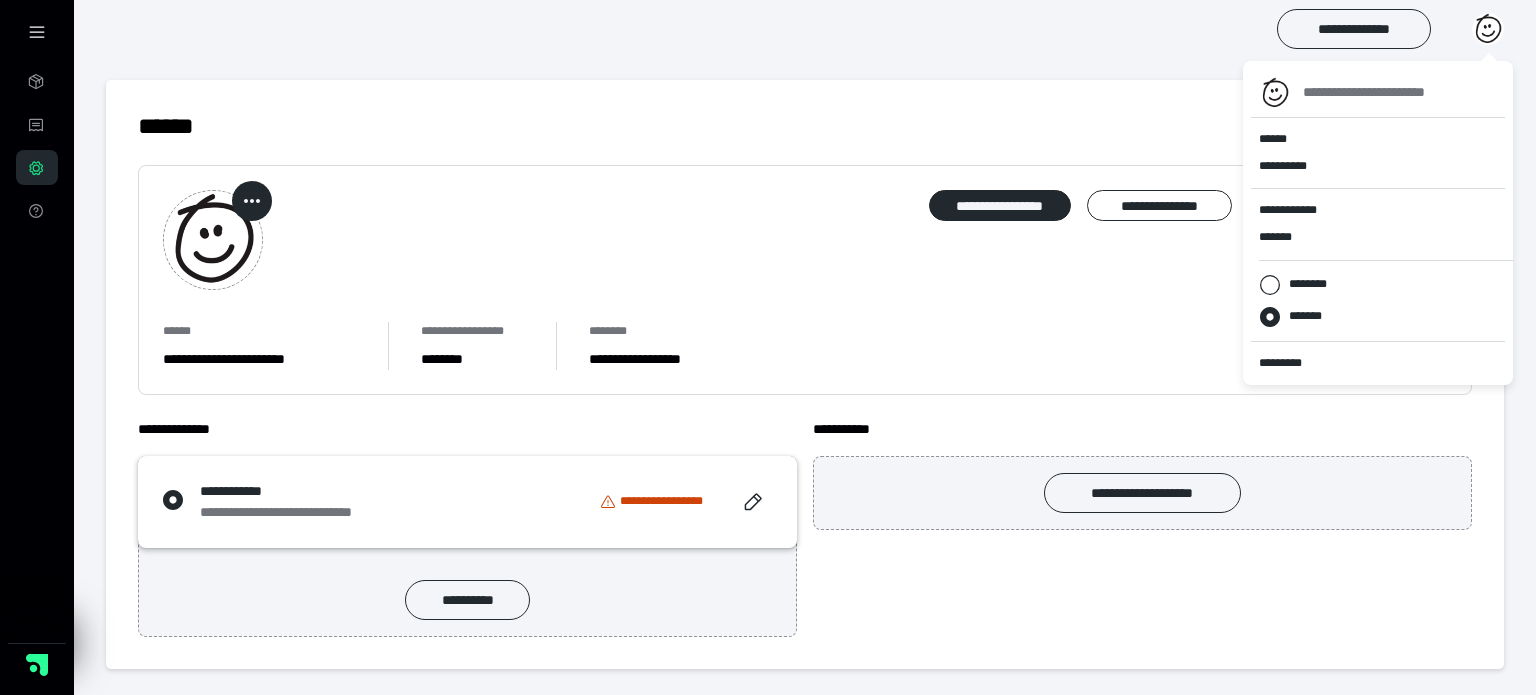 drag, startPoint x: 1342, startPoint y: 86, endPoint x: 1315, endPoint y: 120, distance: 43.416588 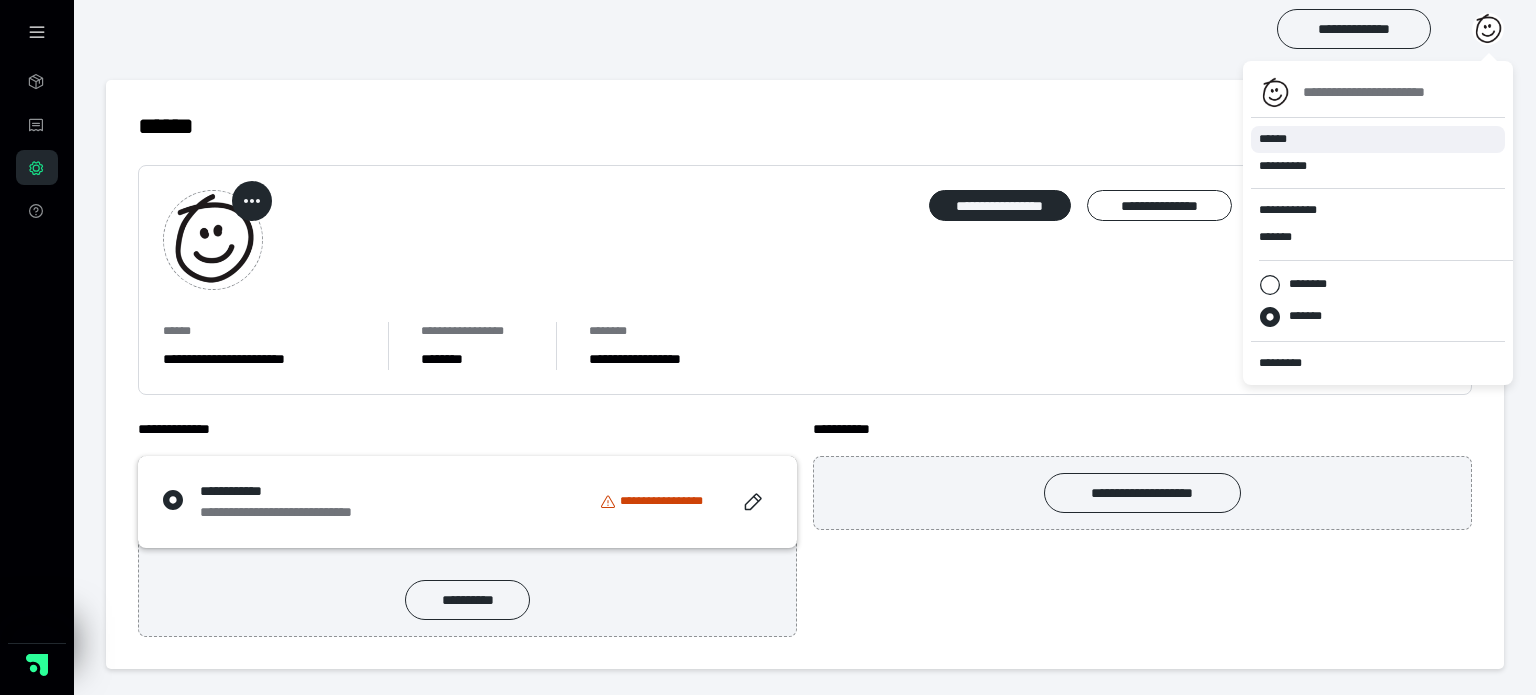 click on "******" at bounding box center (1273, 139) 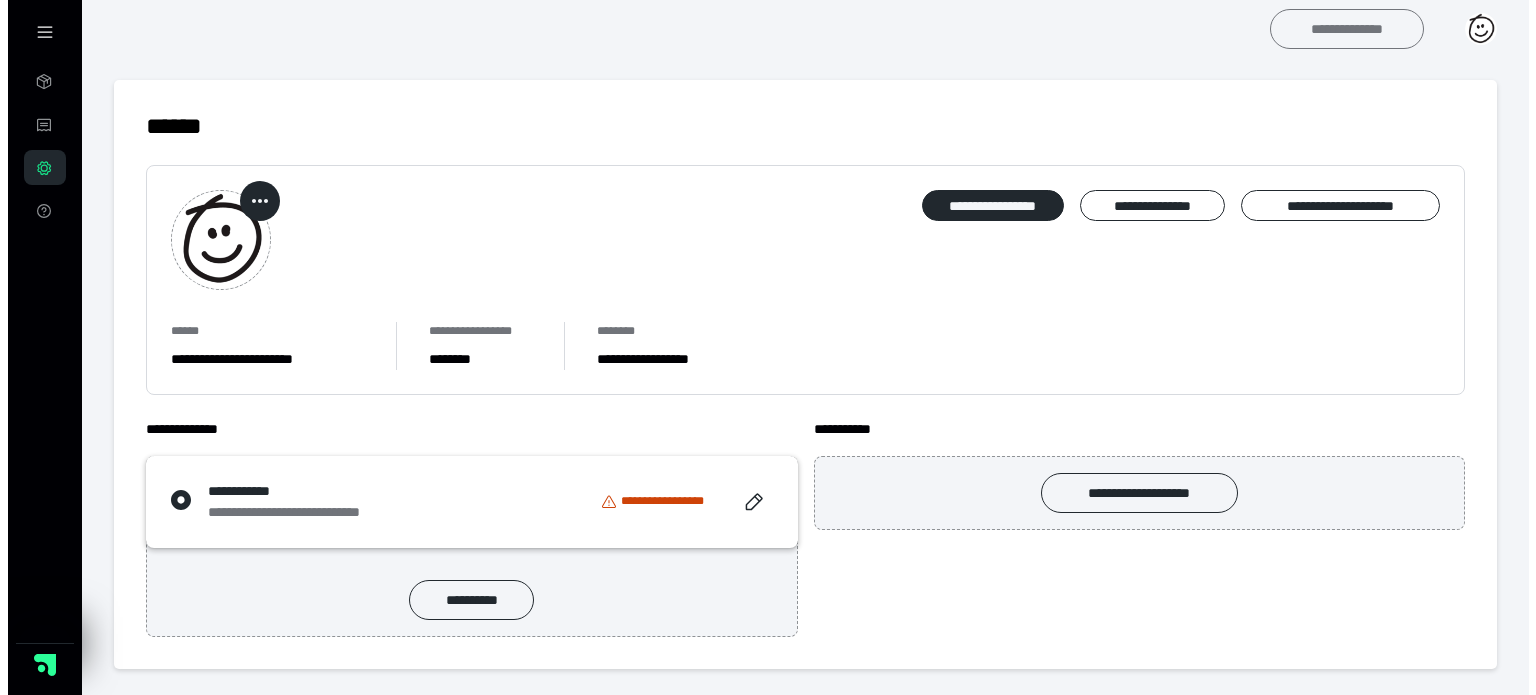 scroll, scrollTop: 0, scrollLeft: 0, axis: both 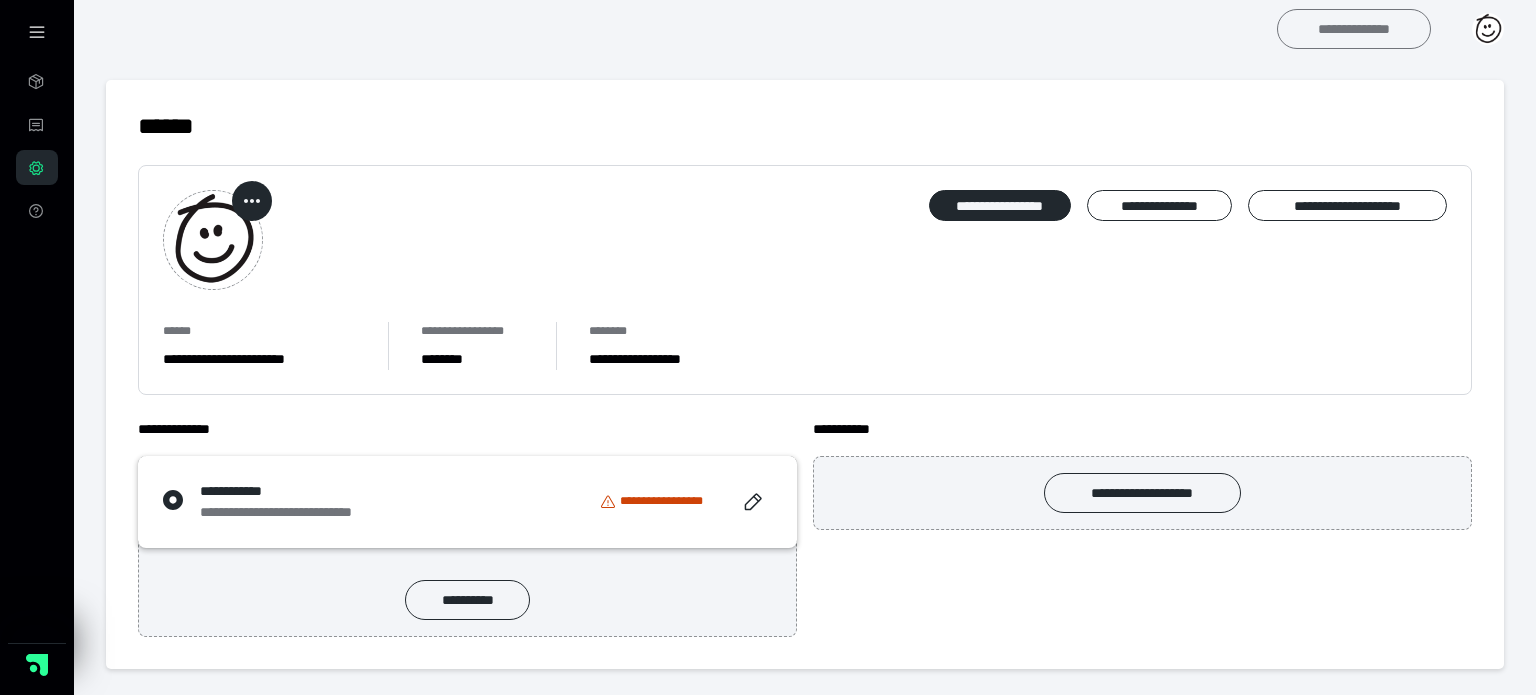 click on "**********" at bounding box center (1354, 29) 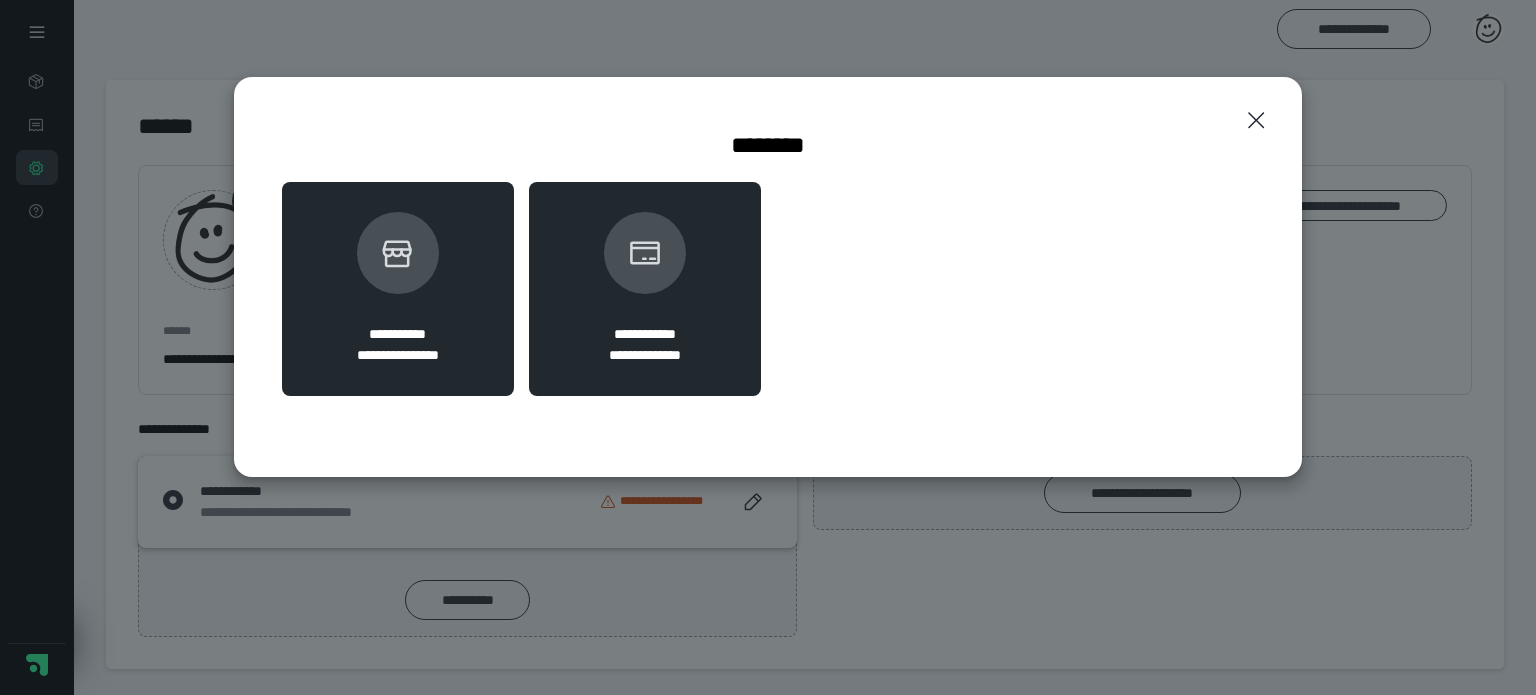 click at bounding box center (398, 253) 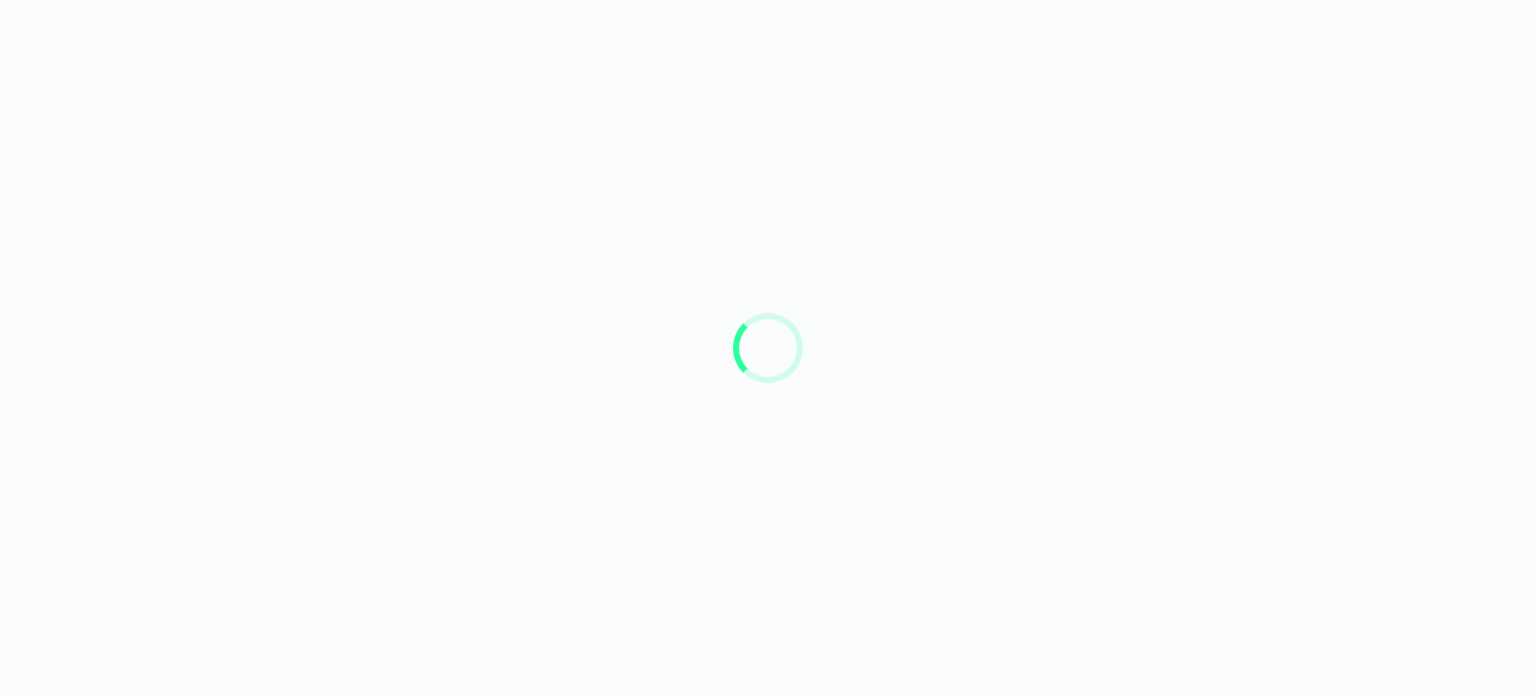 scroll, scrollTop: 0, scrollLeft: 0, axis: both 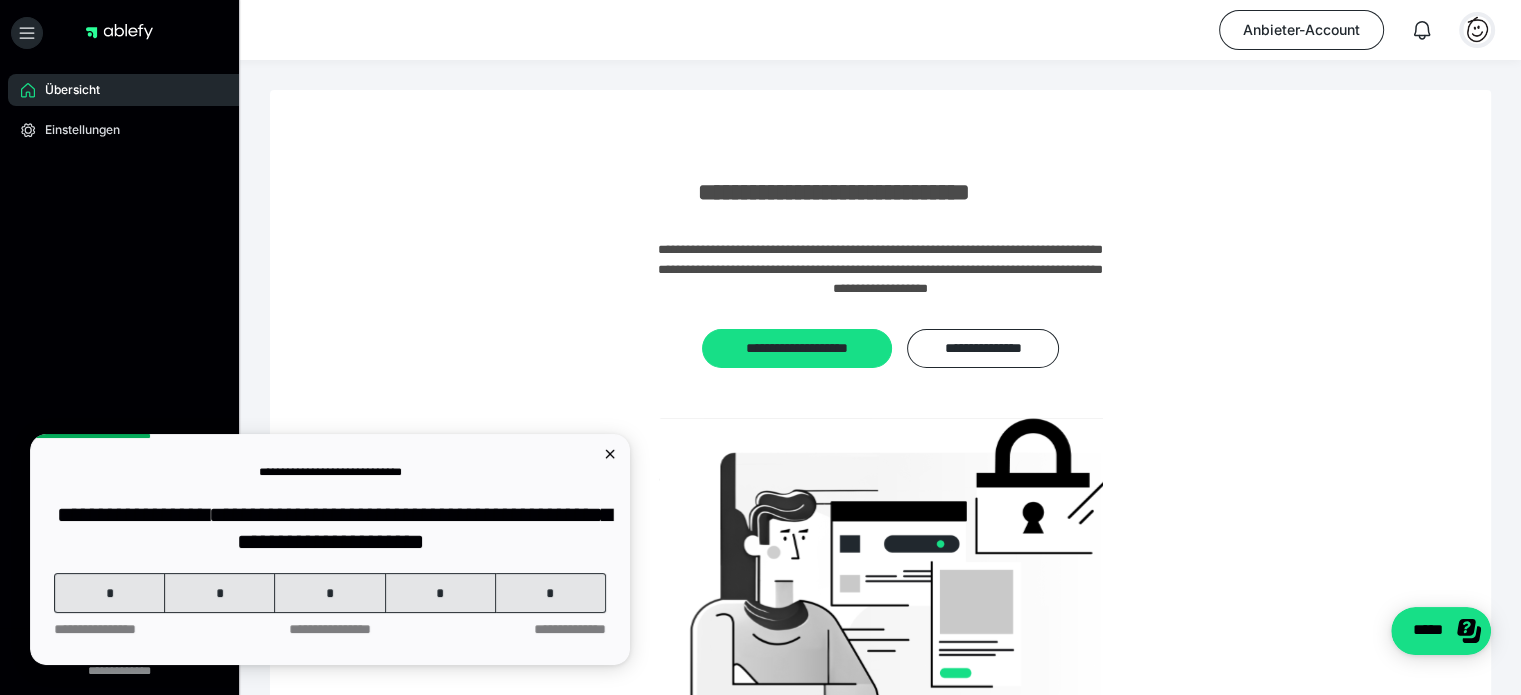 click at bounding box center (1477, 30) 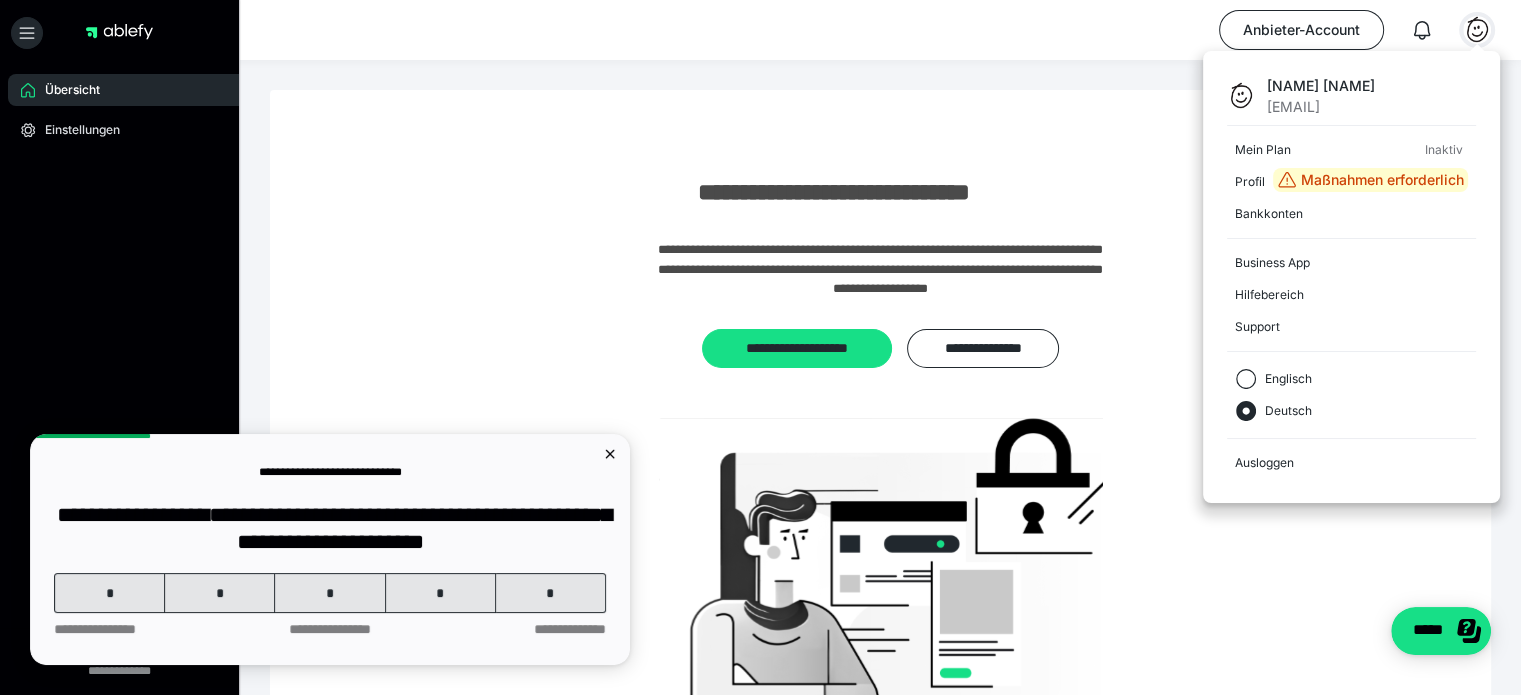 click at bounding box center [1477, 30] 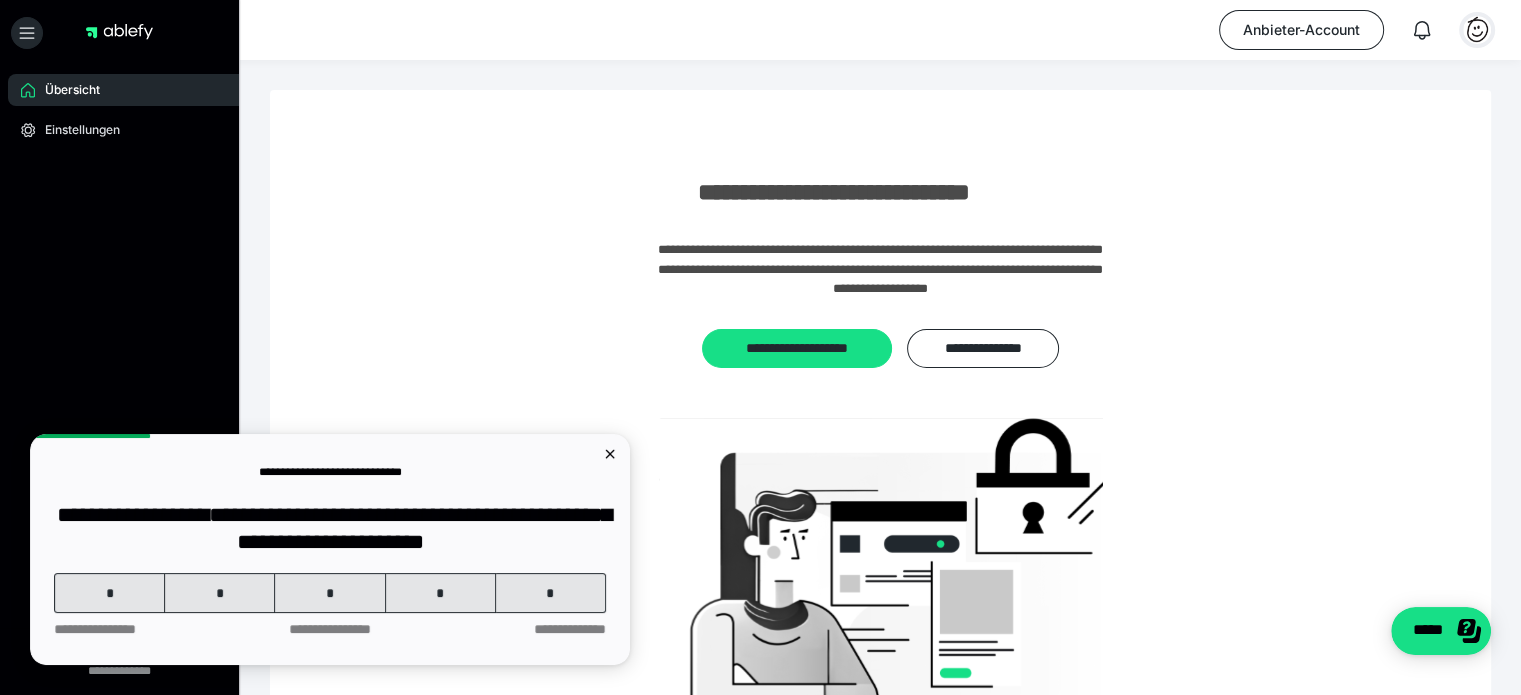 click at bounding box center (1477, 30) 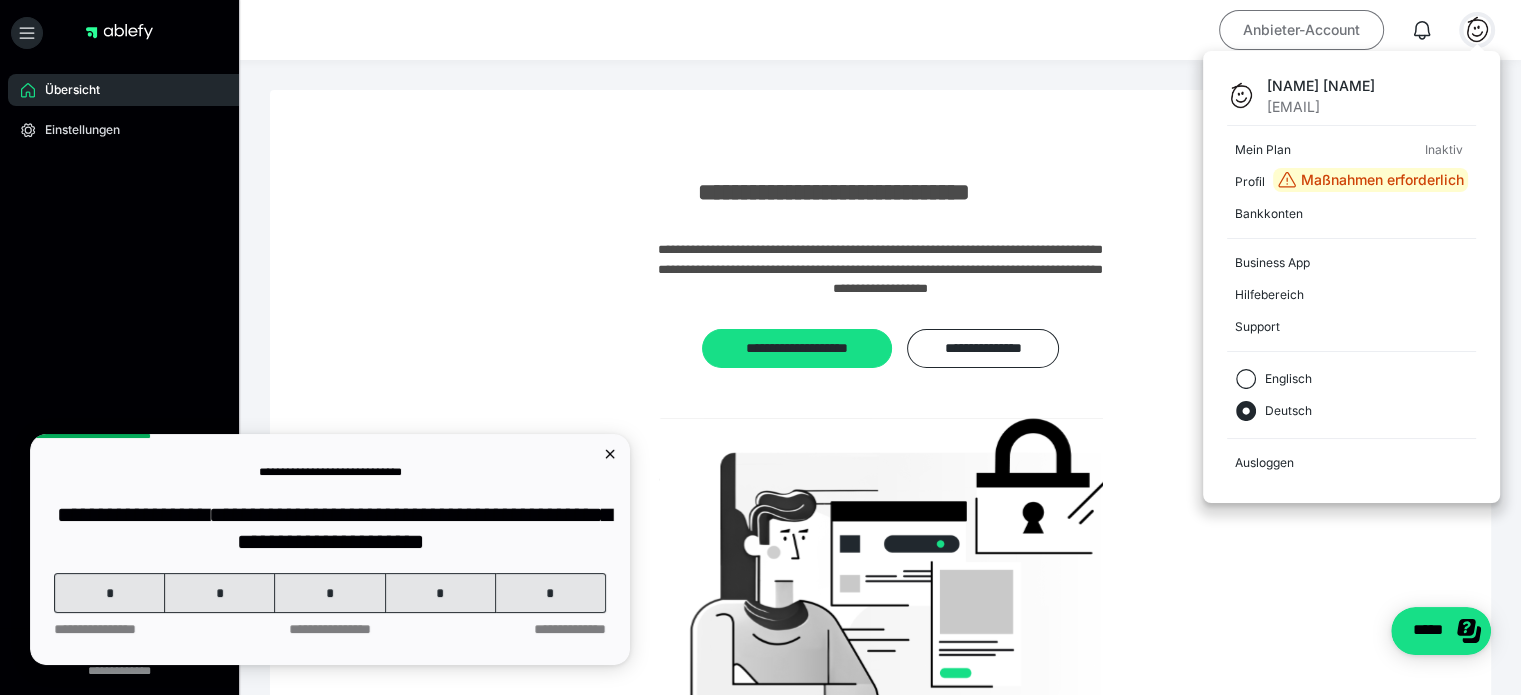 click on "Anbieter-Account" at bounding box center (1301, 30) 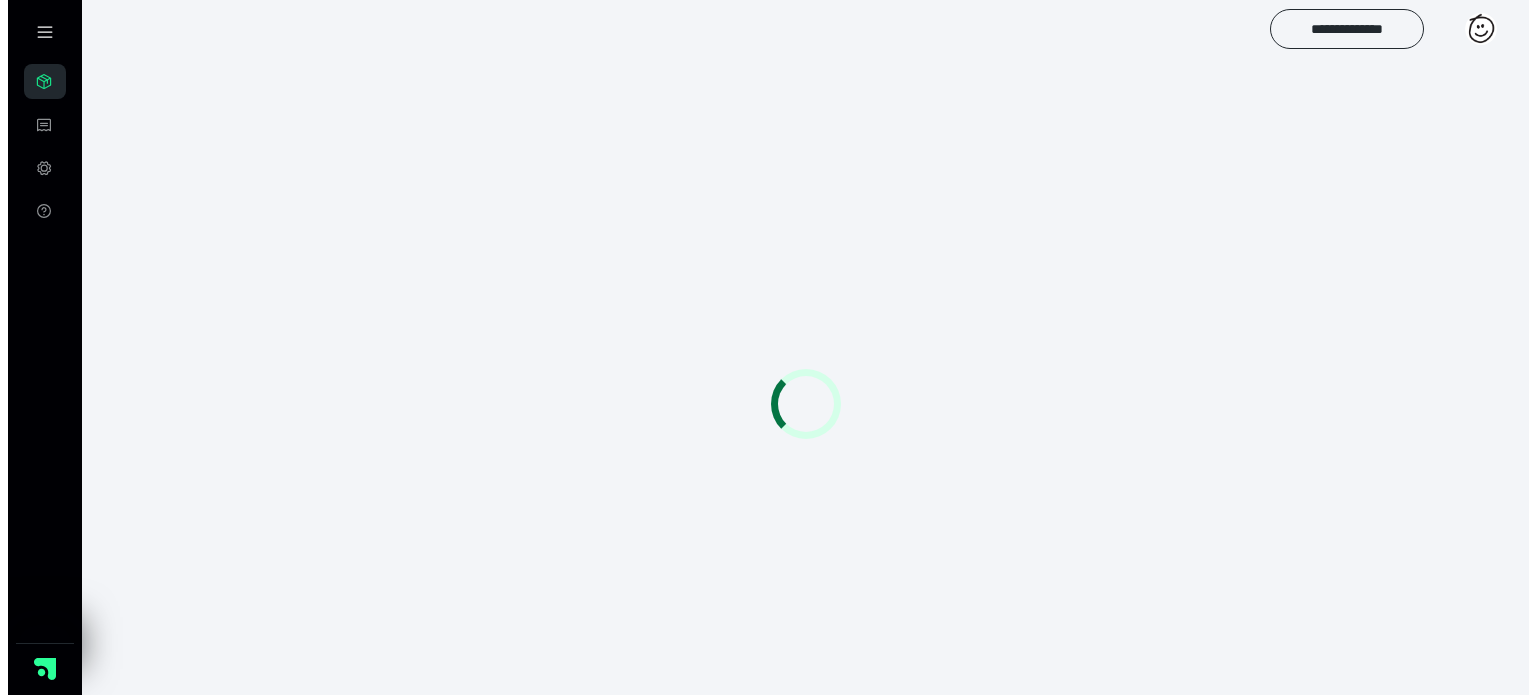 scroll, scrollTop: 0, scrollLeft: 0, axis: both 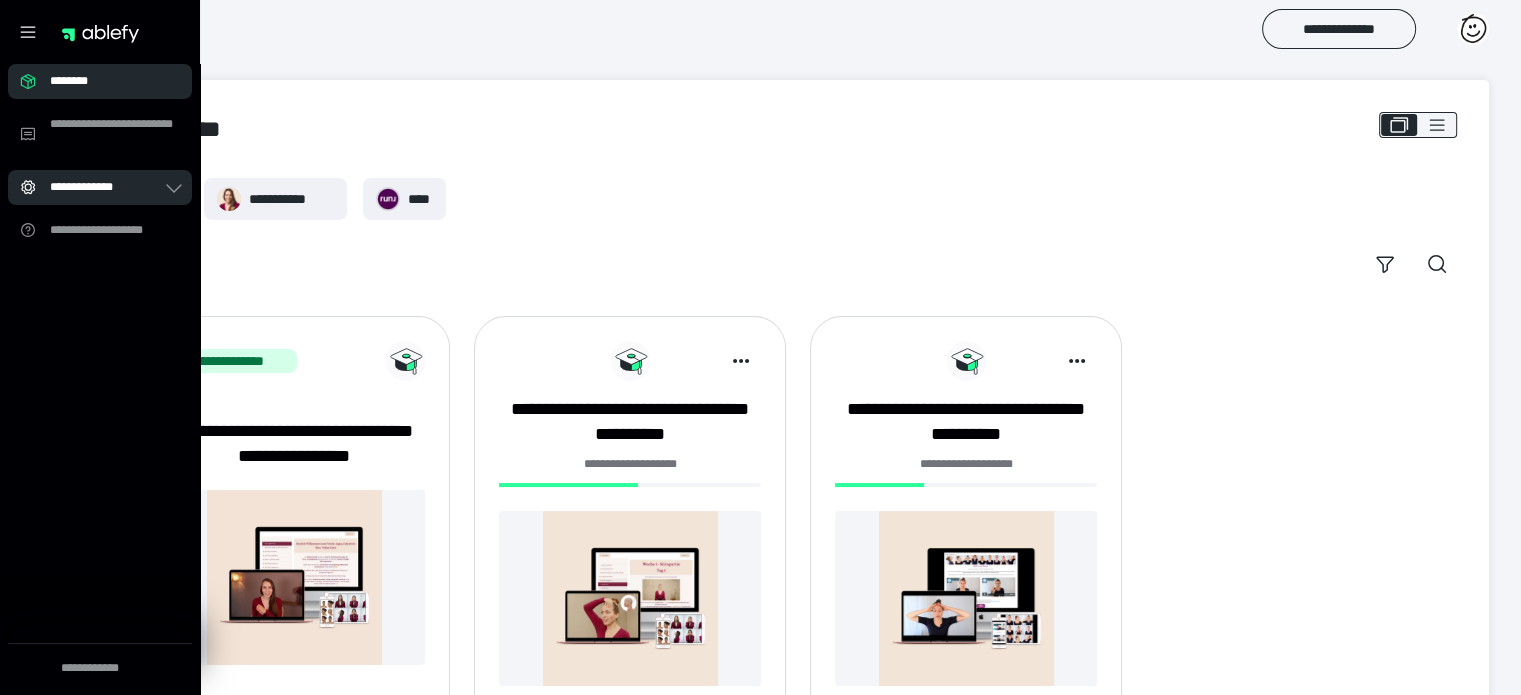 click 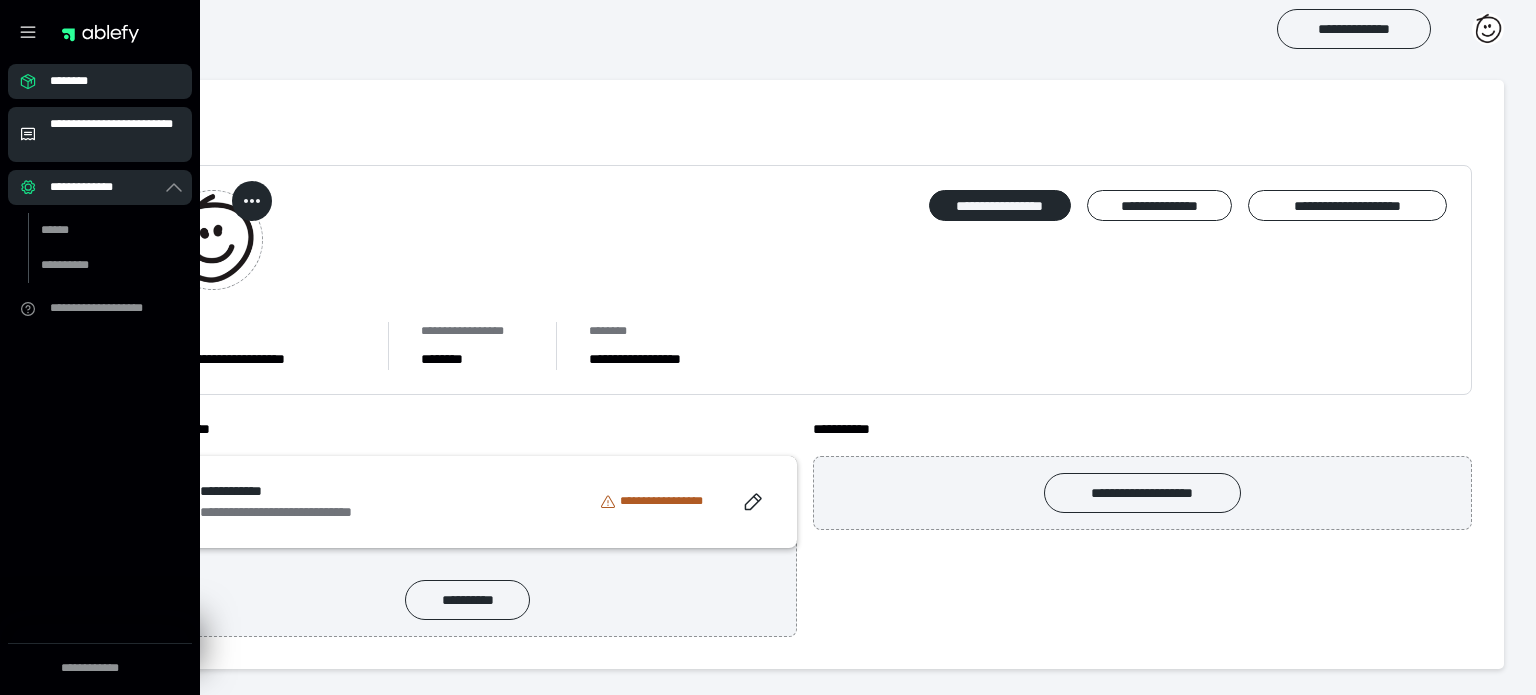 click on "**********" at bounding box center [115, 134] 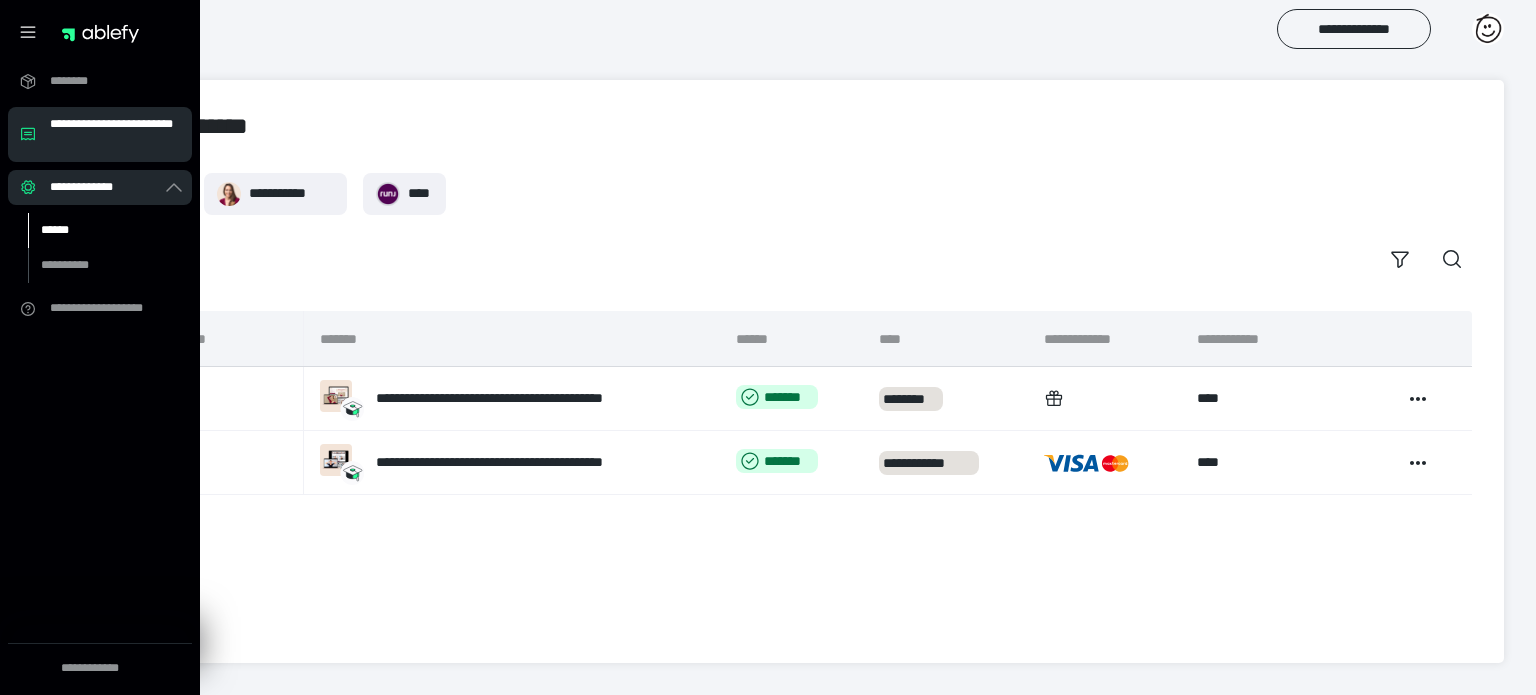 click on "******" at bounding box center (97, 230) 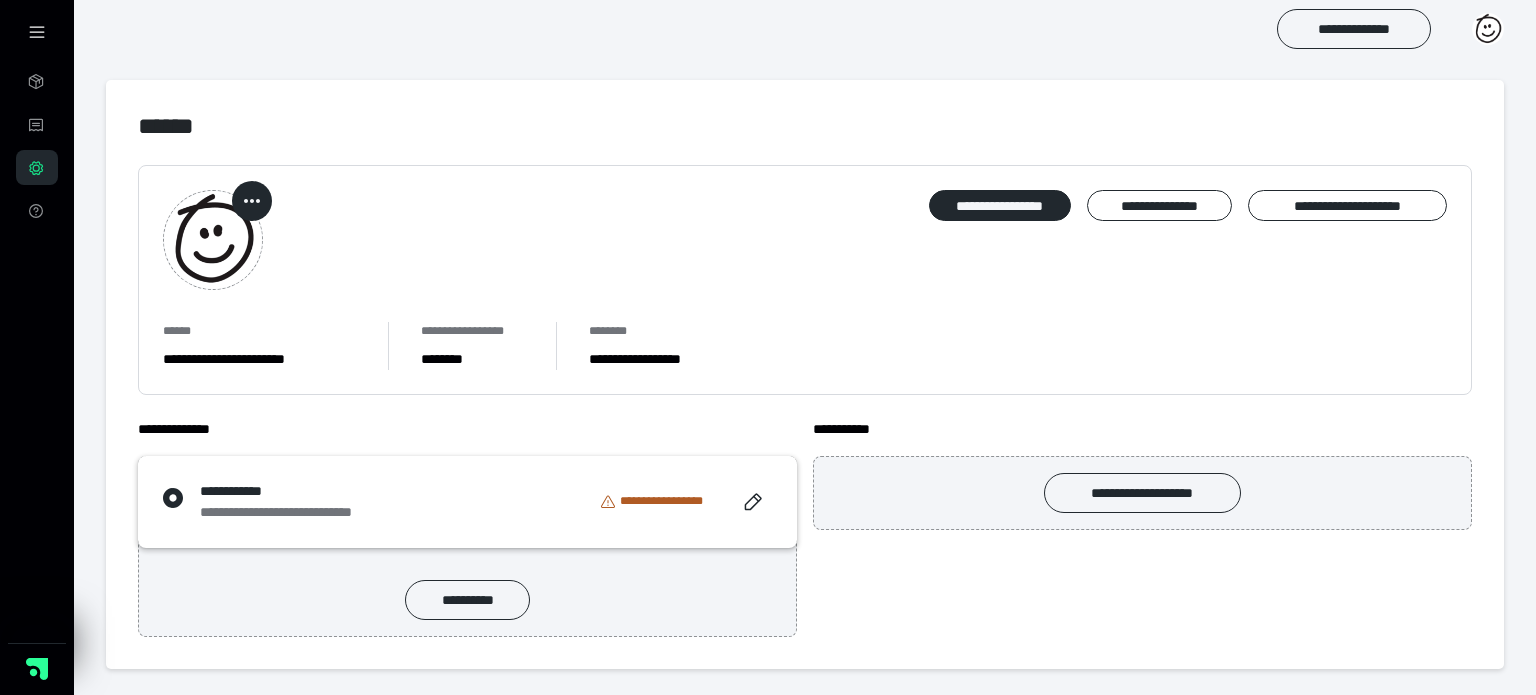 click on "**********" at bounding box center (259, 359) 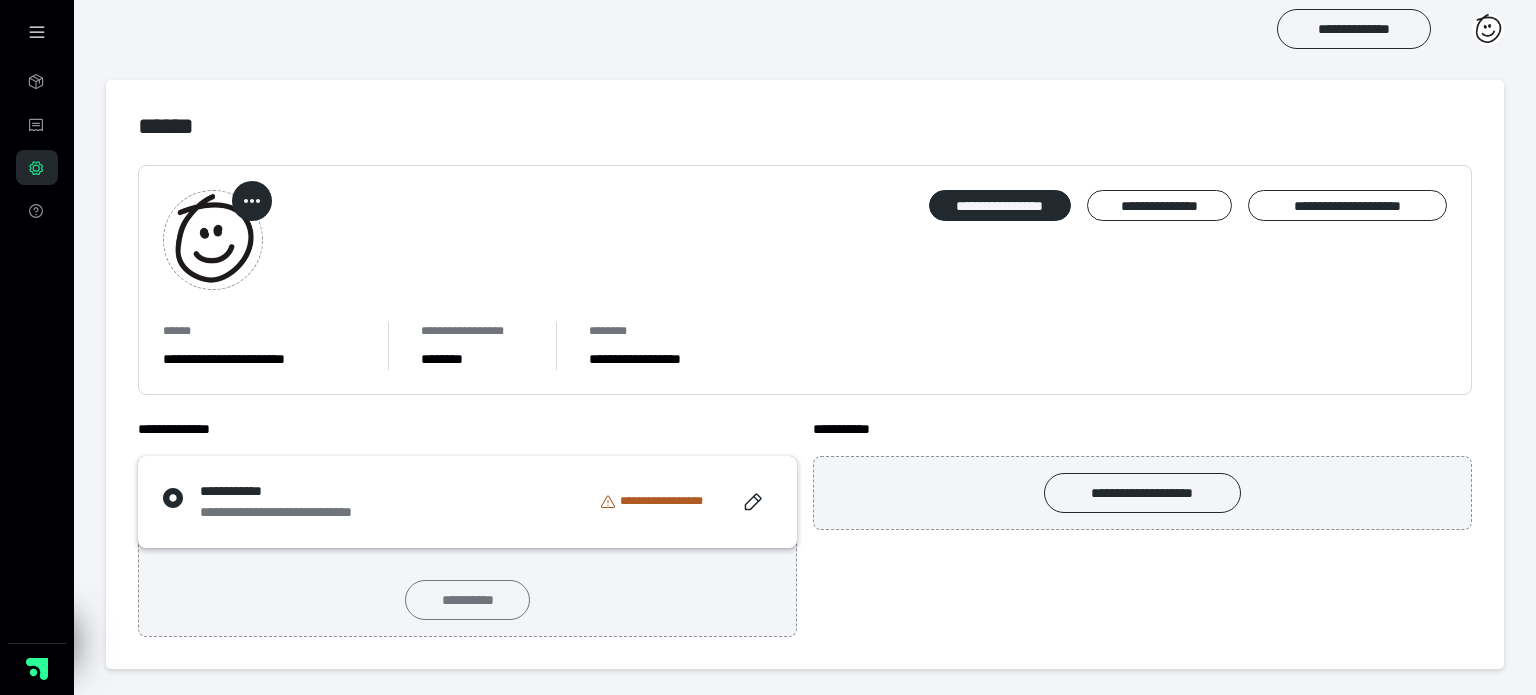 click on "**********" at bounding box center (467, 600) 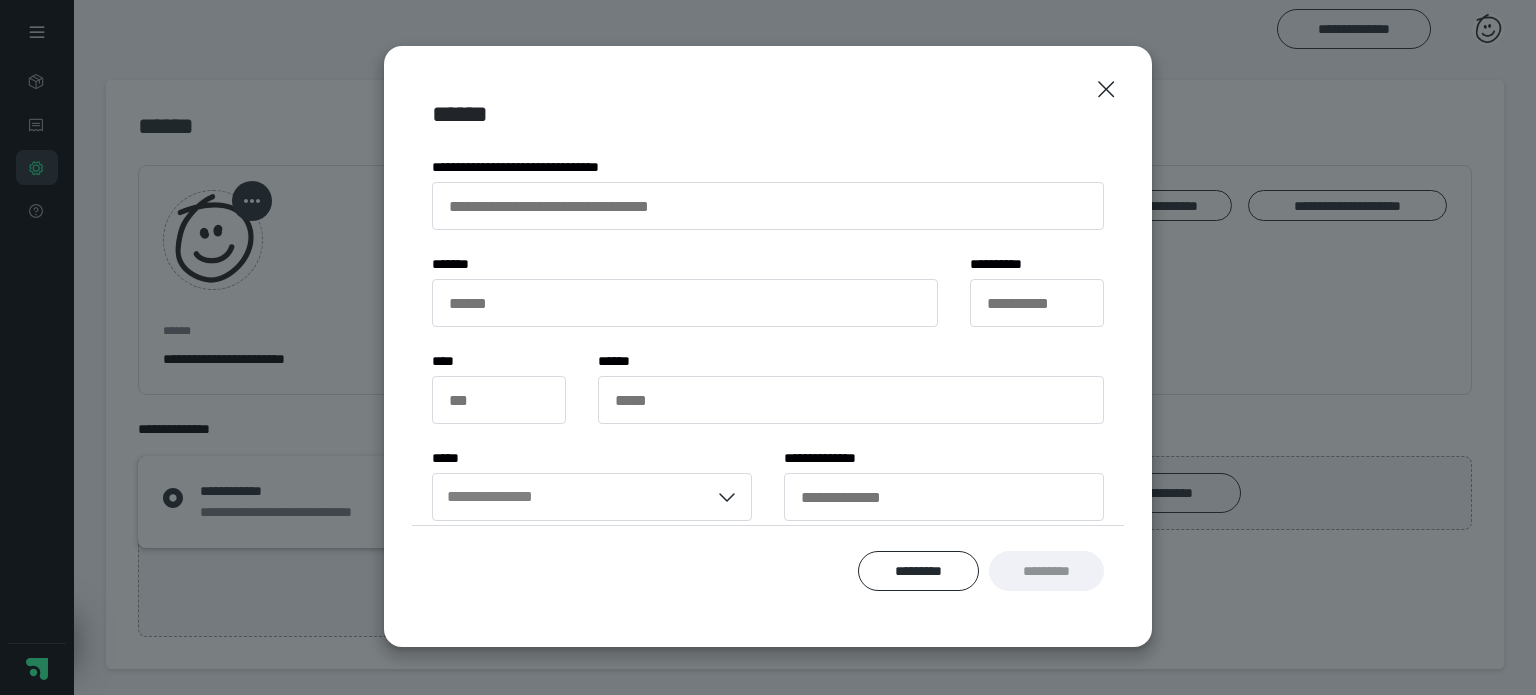 scroll, scrollTop: 0, scrollLeft: 0, axis: both 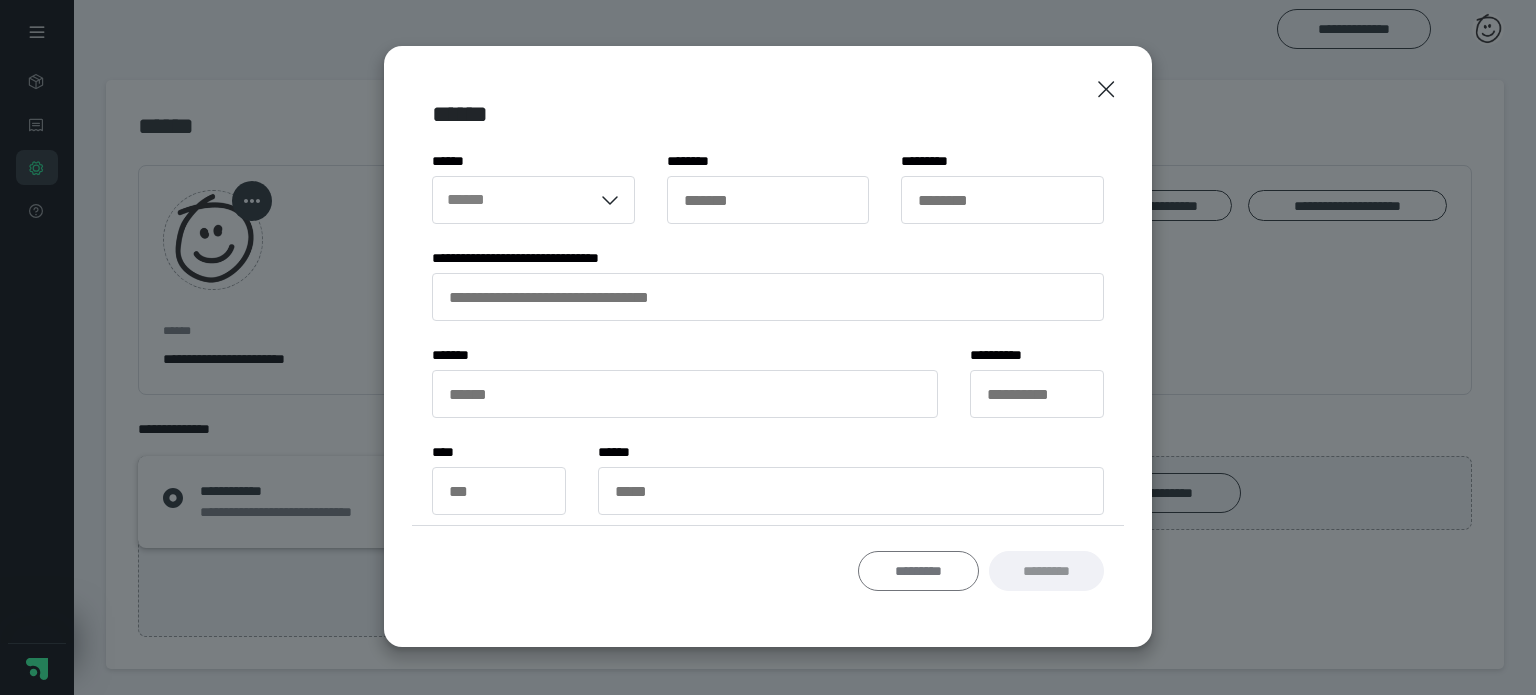 click on "*********" at bounding box center (918, 571) 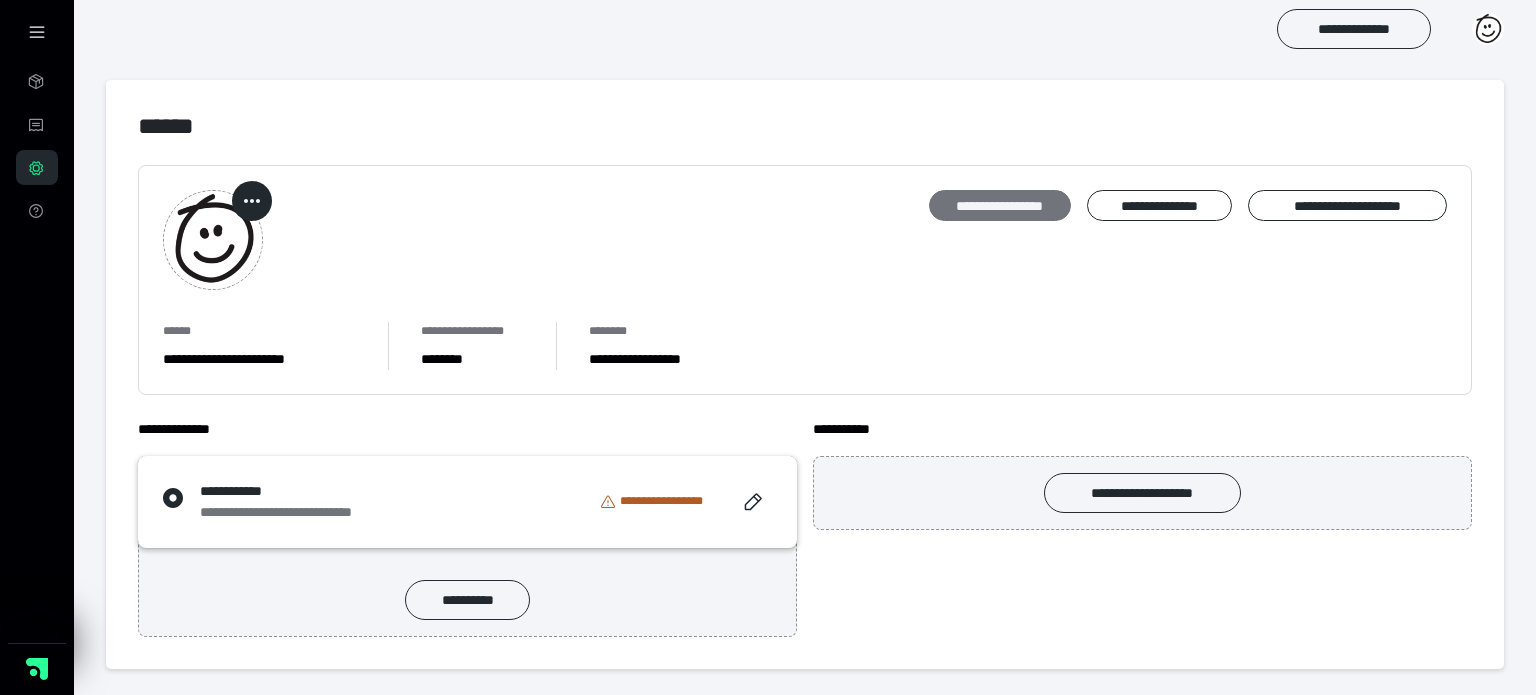 click on "**********" at bounding box center (1000, 206) 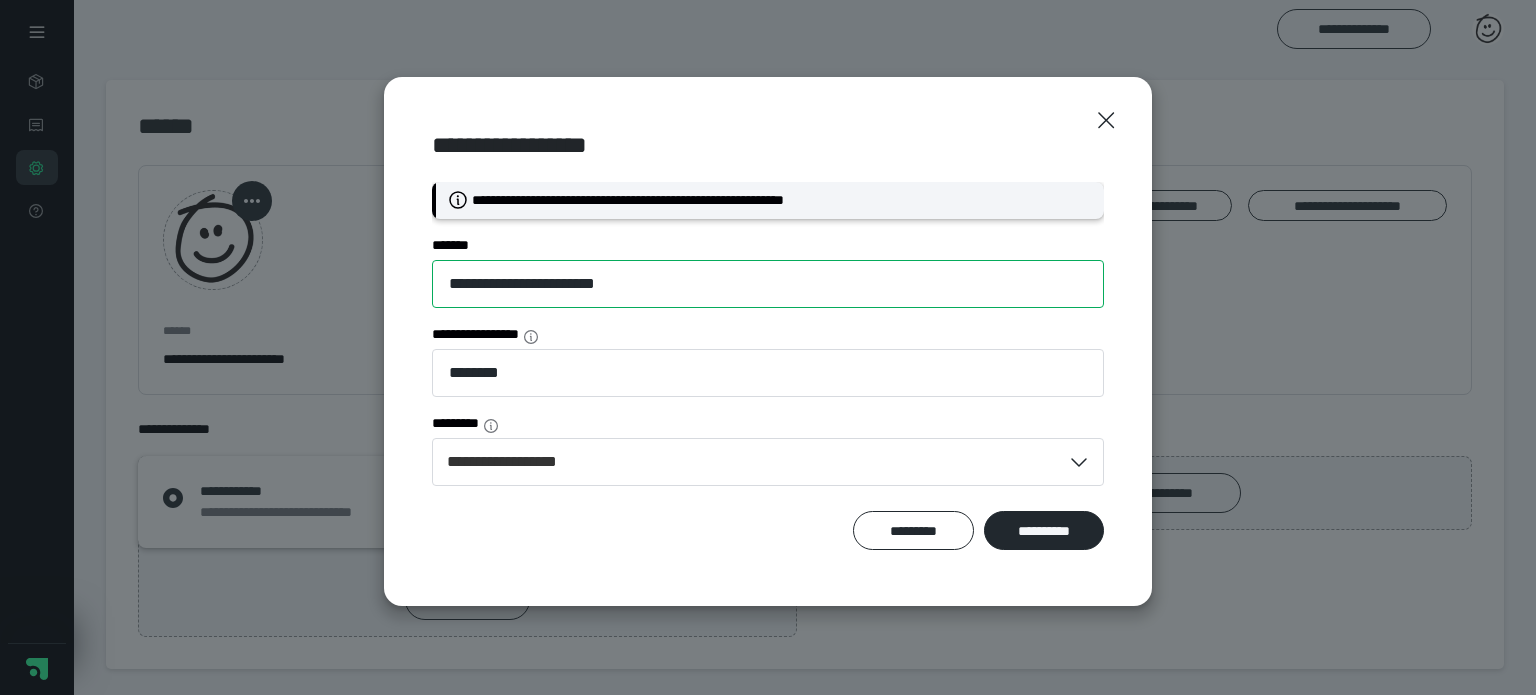 drag, startPoint x: 712, startPoint y: 267, endPoint x: 0, endPoint y: 249, distance: 712.2275 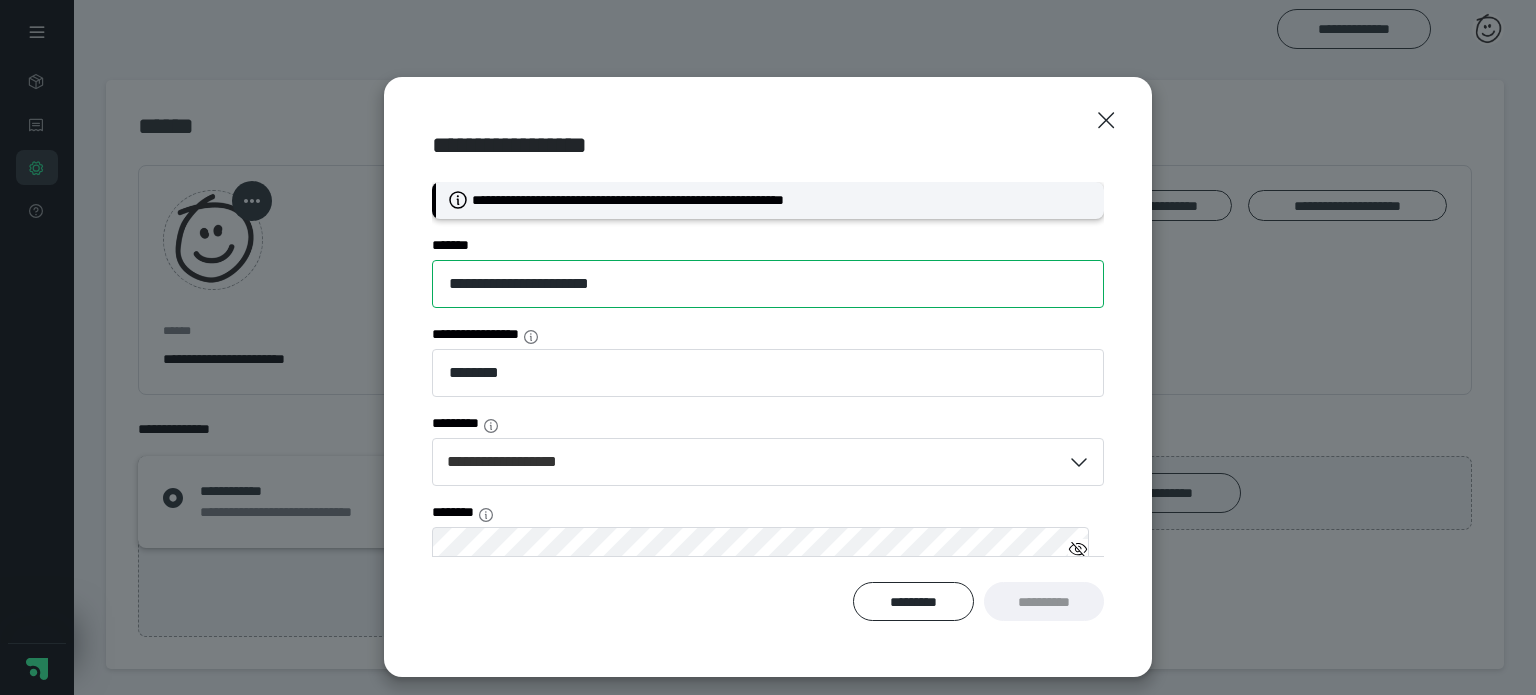 type on "**********" 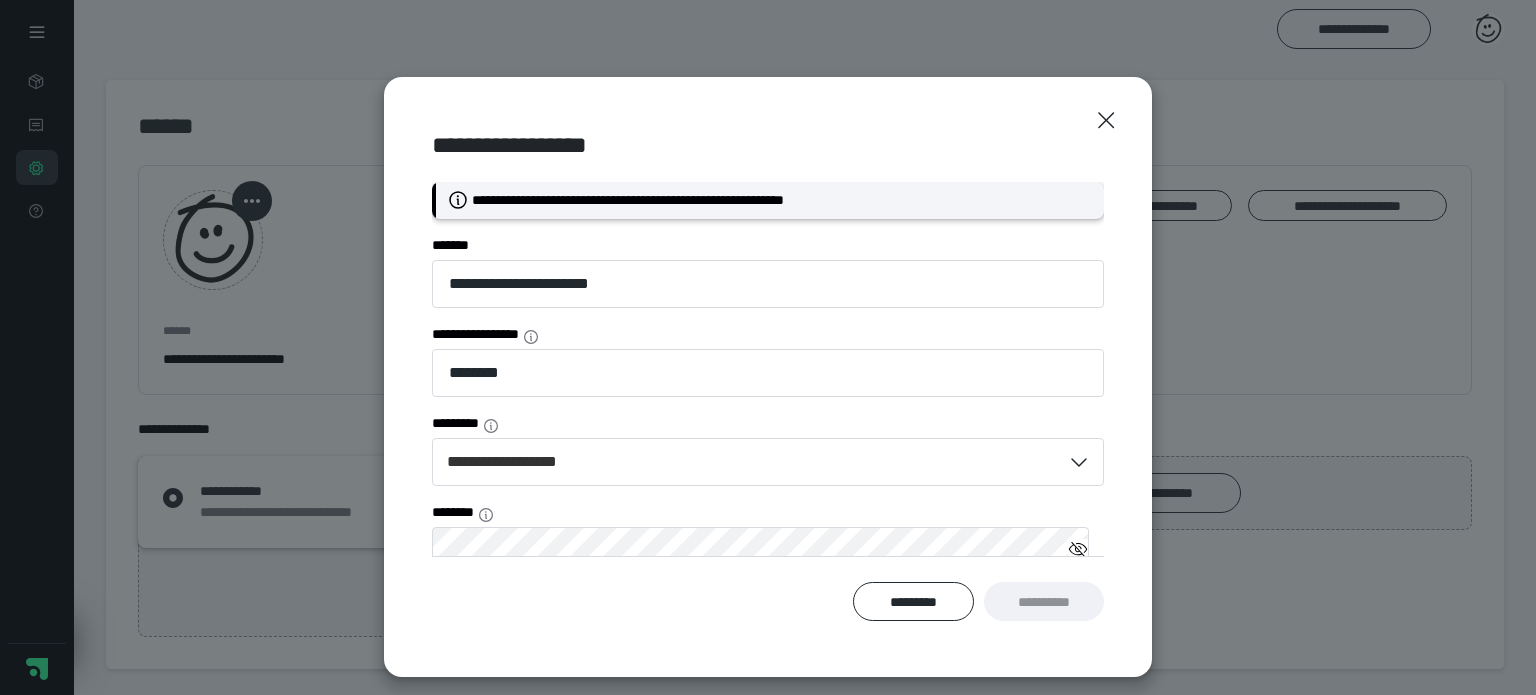 click on "**********" at bounding box center (690, 200) 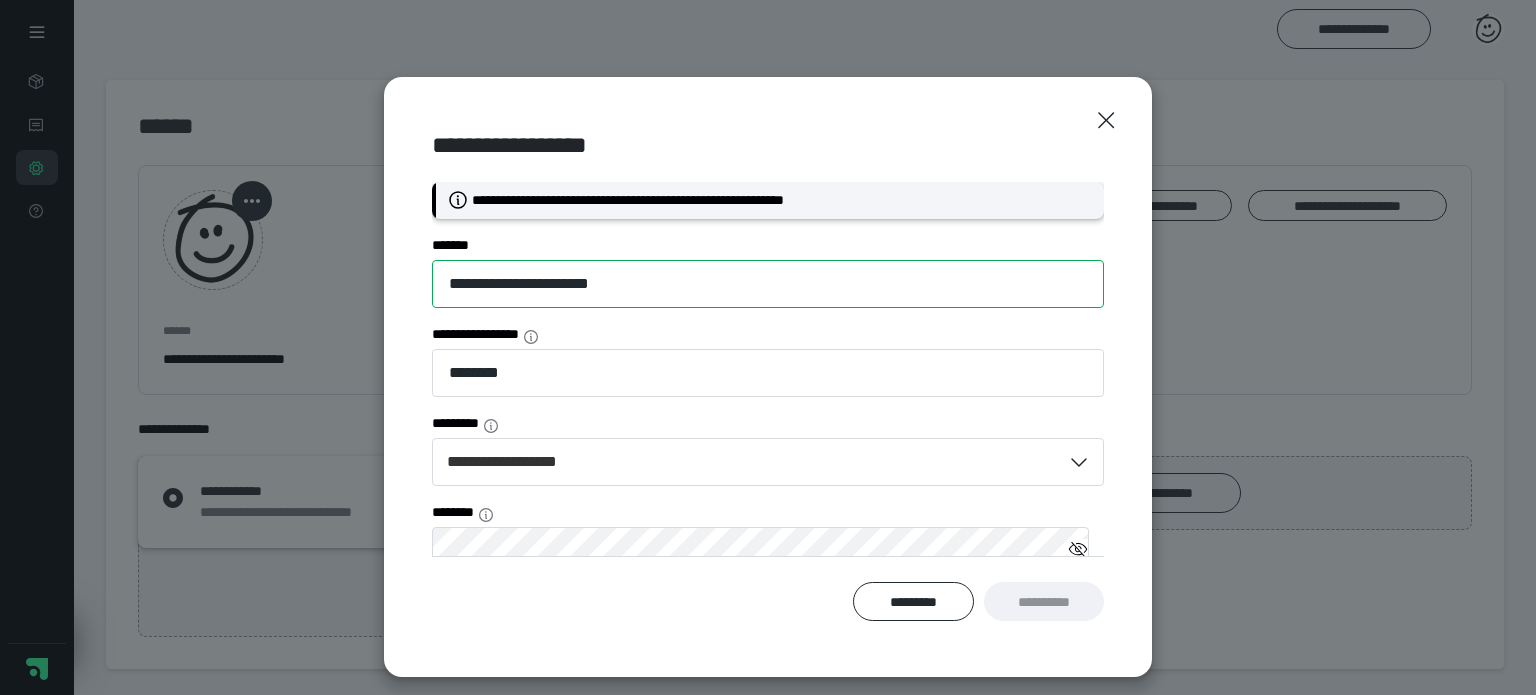 click on "**********" at bounding box center [768, 284] 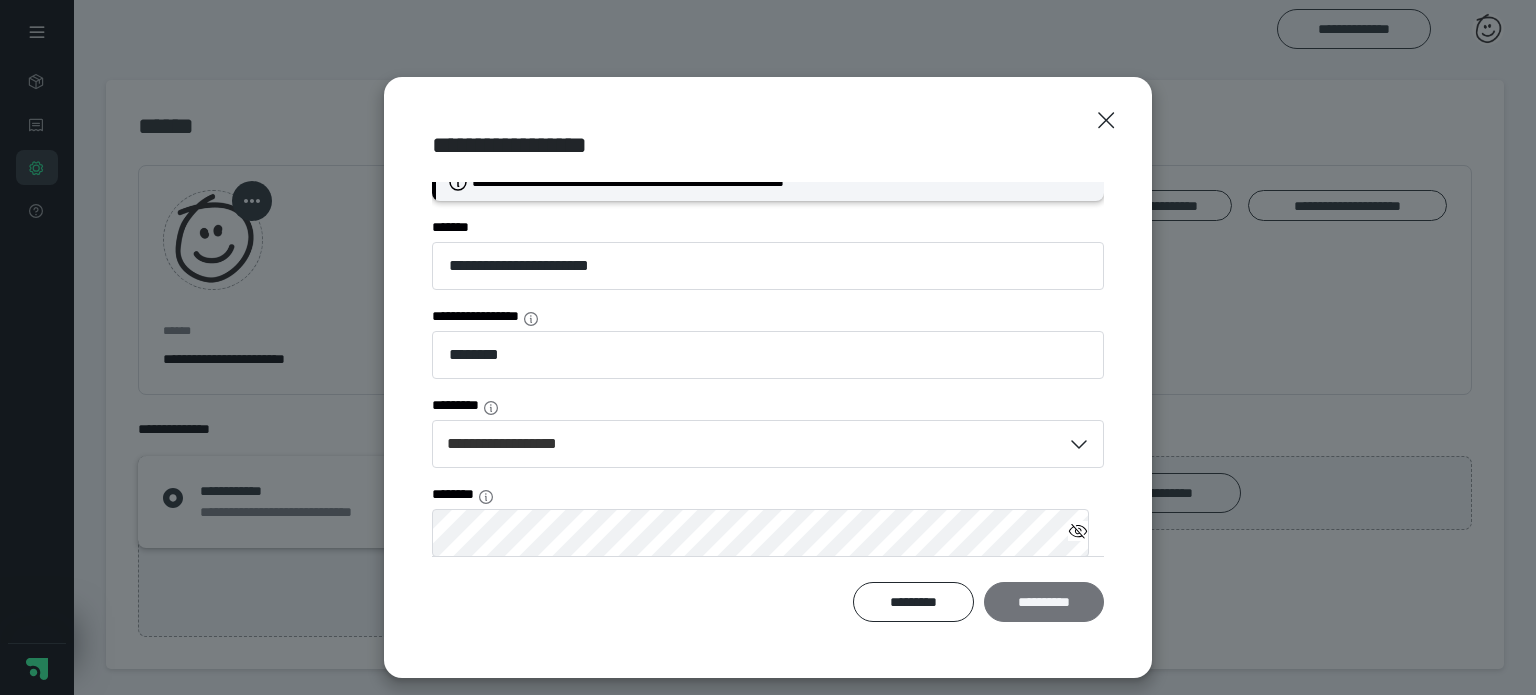 click on "**********" at bounding box center [1044, 602] 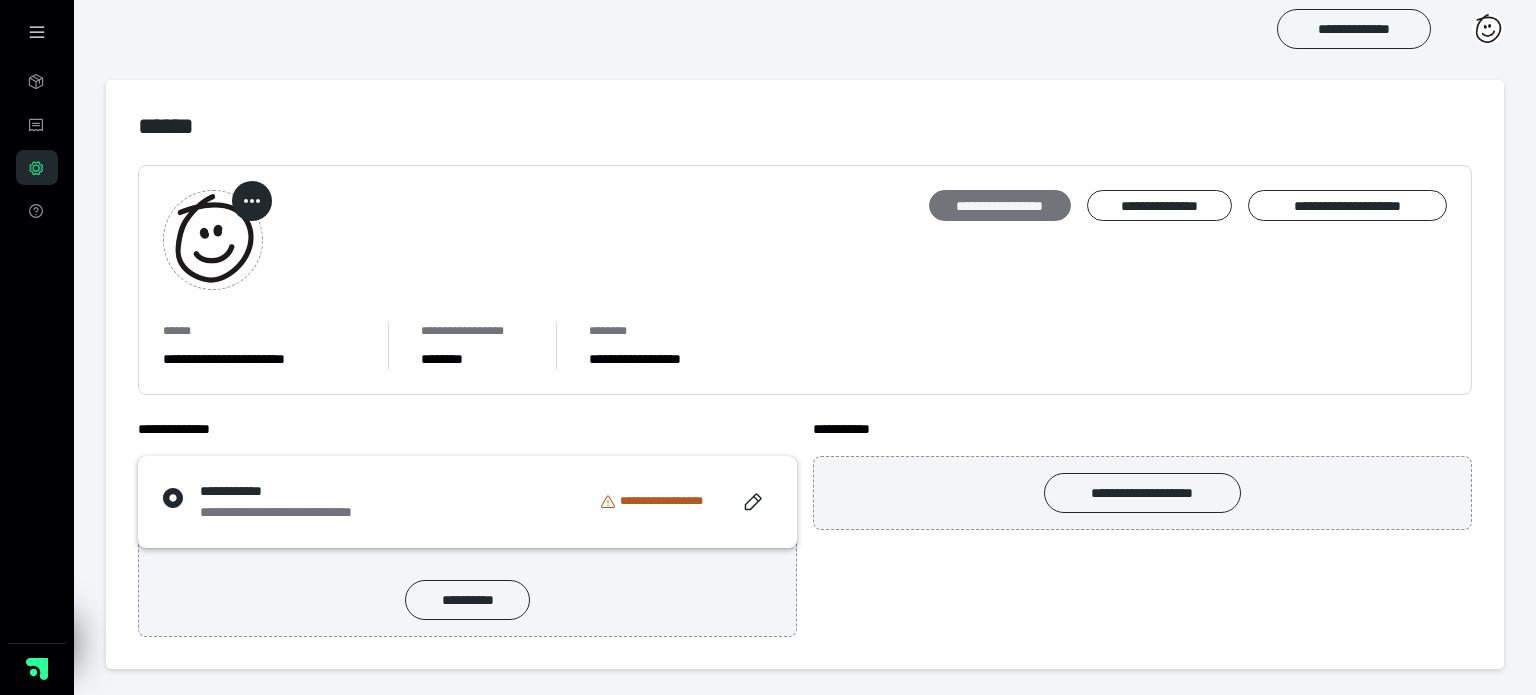 click on "**********" at bounding box center [1000, 206] 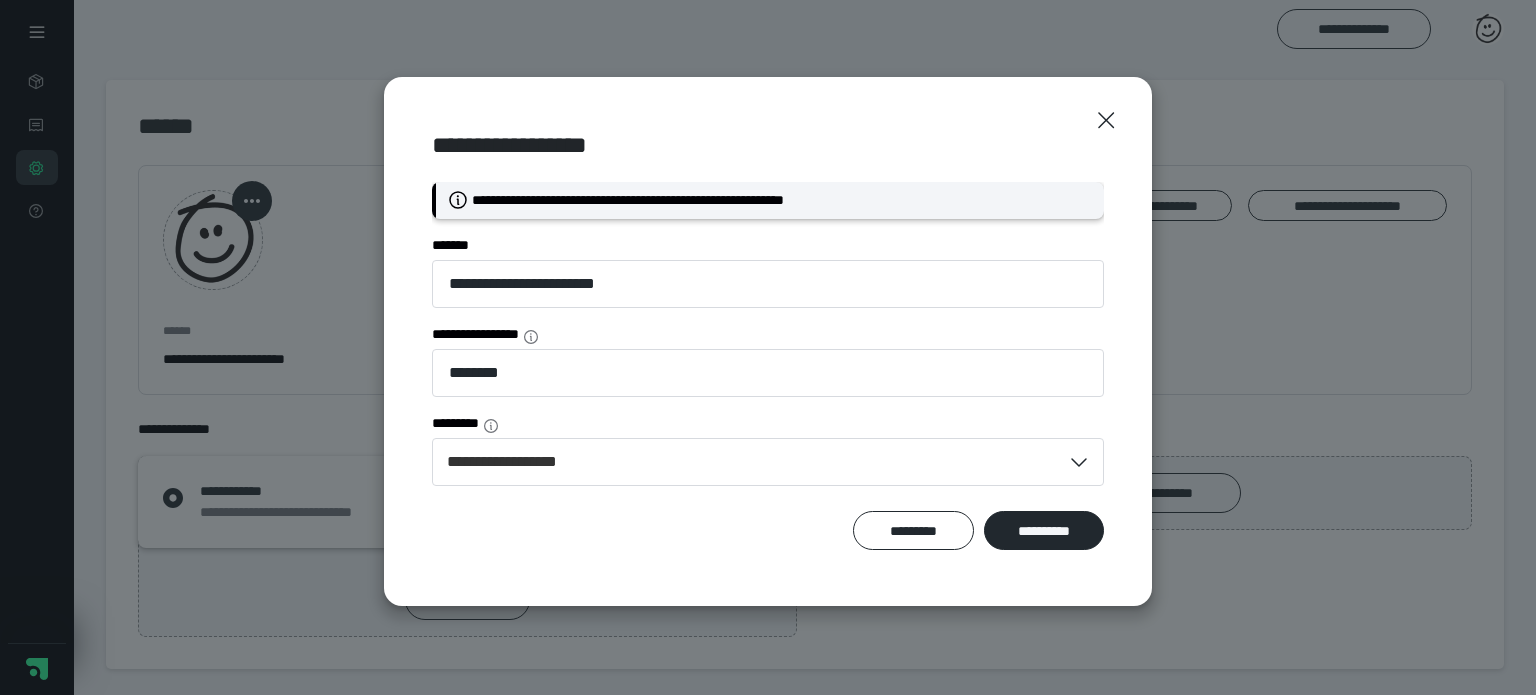 click 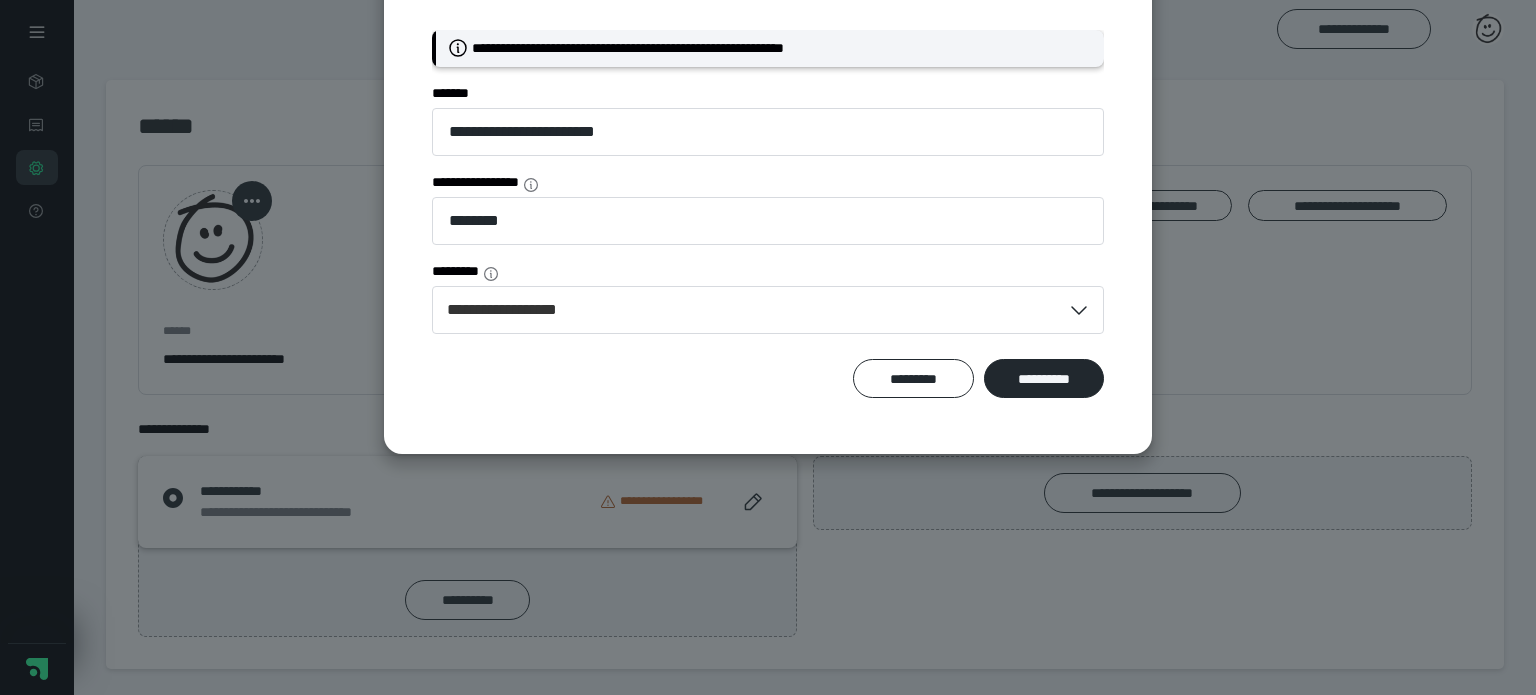 scroll, scrollTop: 52, scrollLeft: 0, axis: vertical 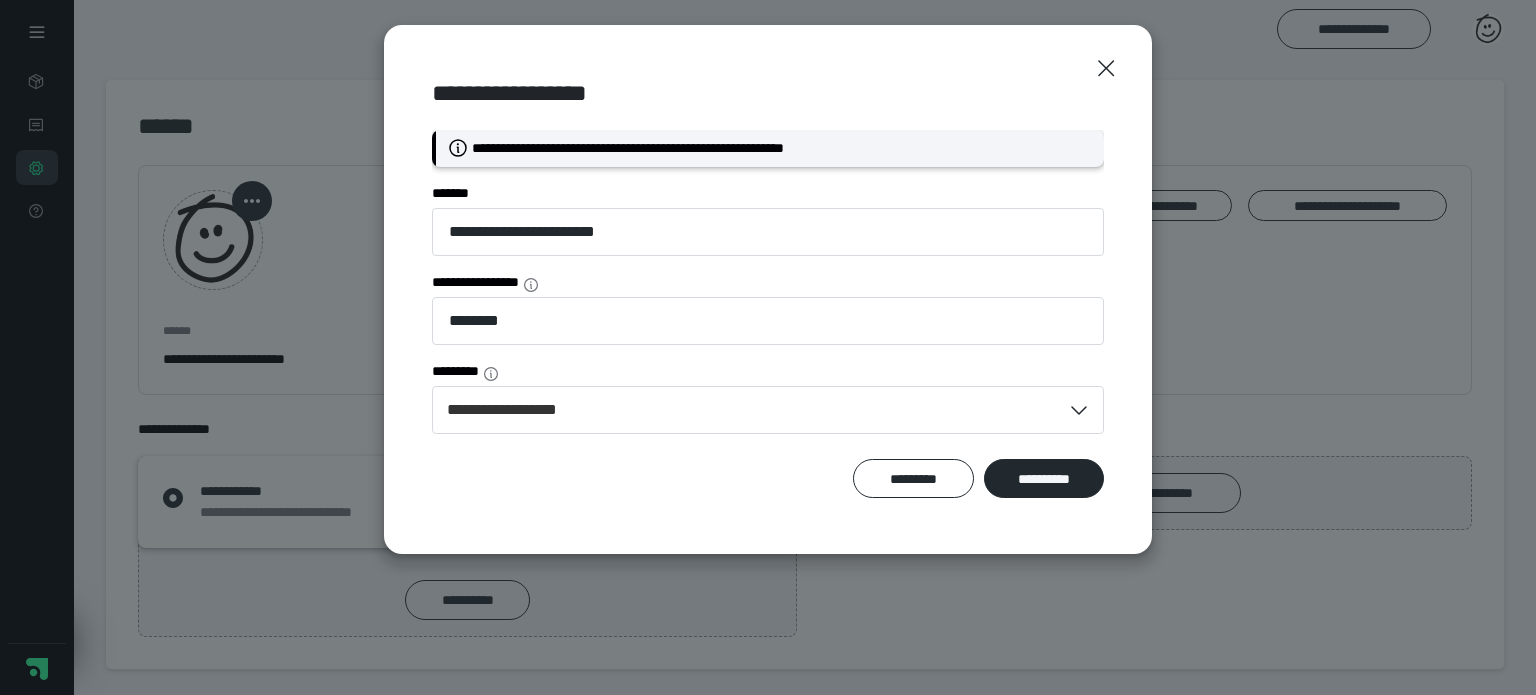 click 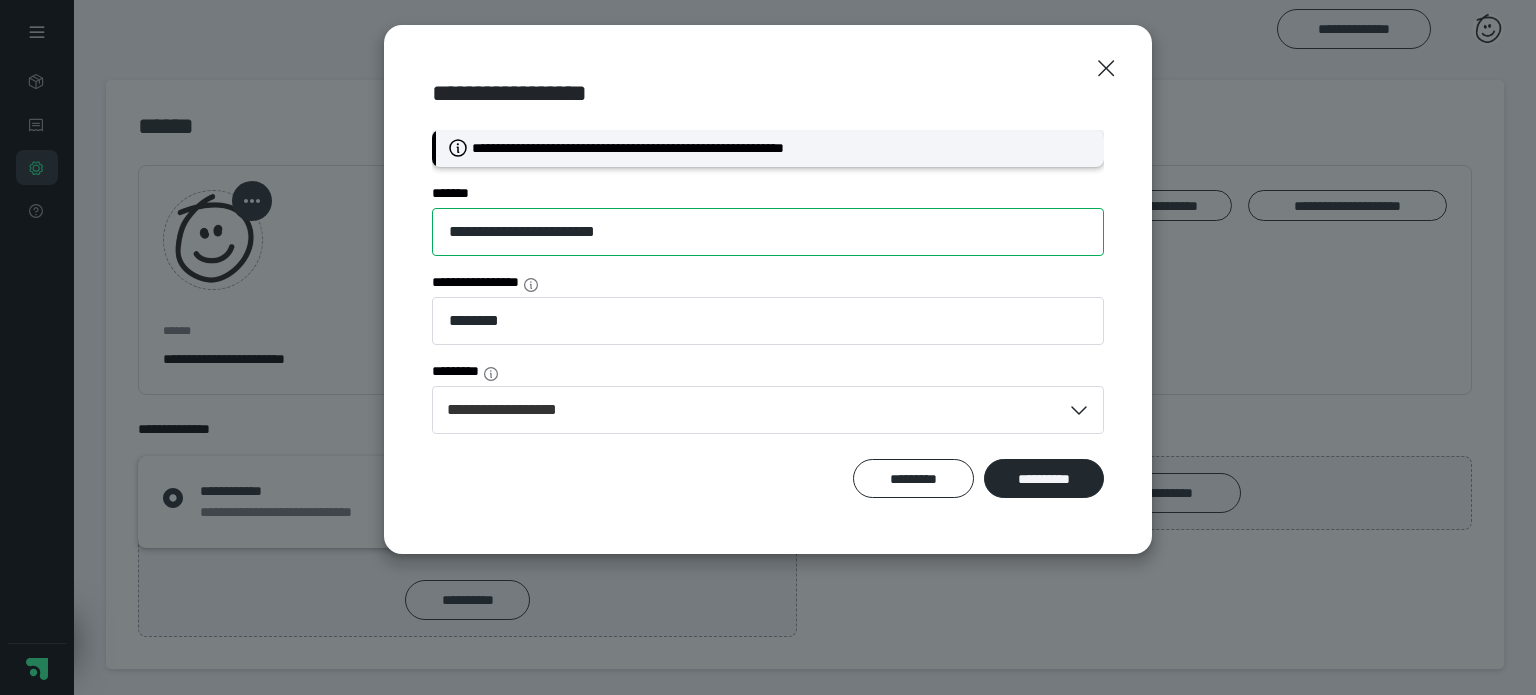 drag, startPoint x: 485, startPoint y: 203, endPoint x: 328, endPoint y: 177, distance: 159.1383 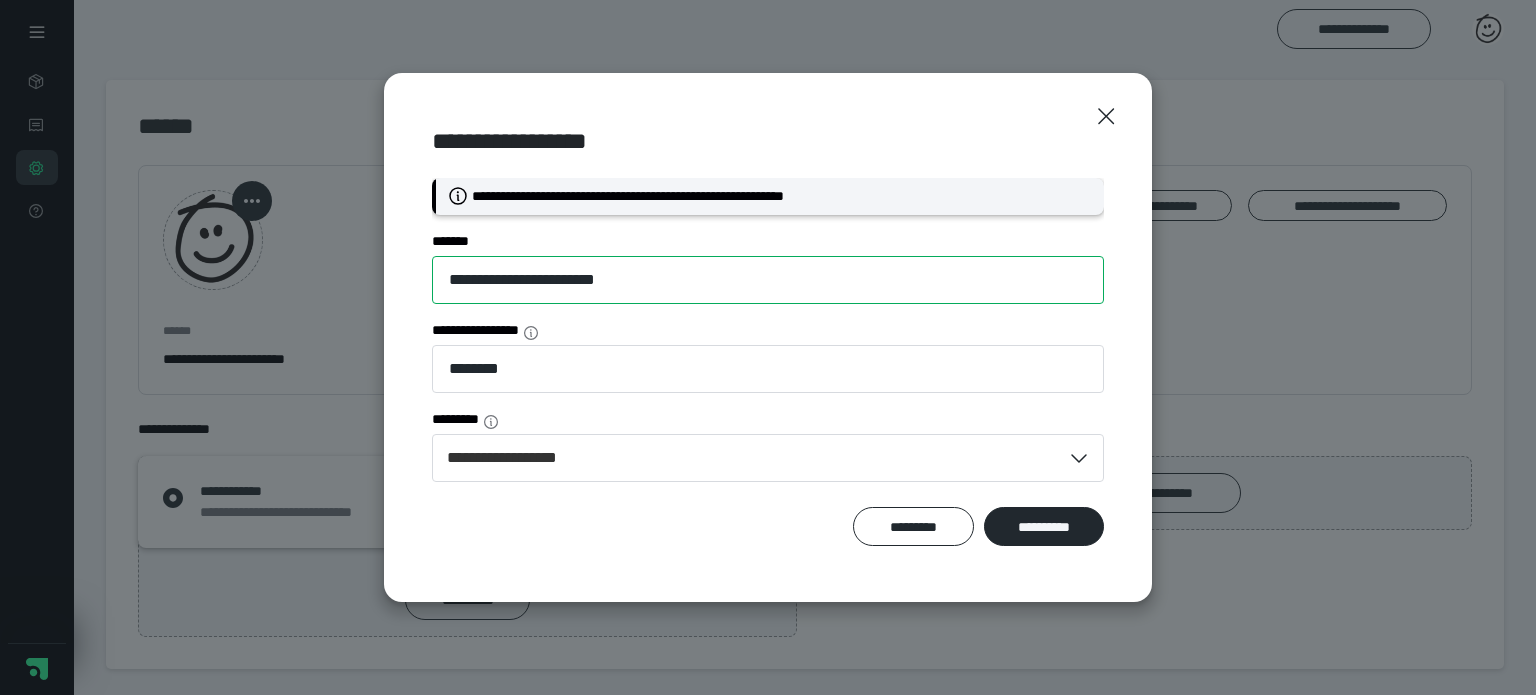 scroll, scrollTop: 0, scrollLeft: 0, axis: both 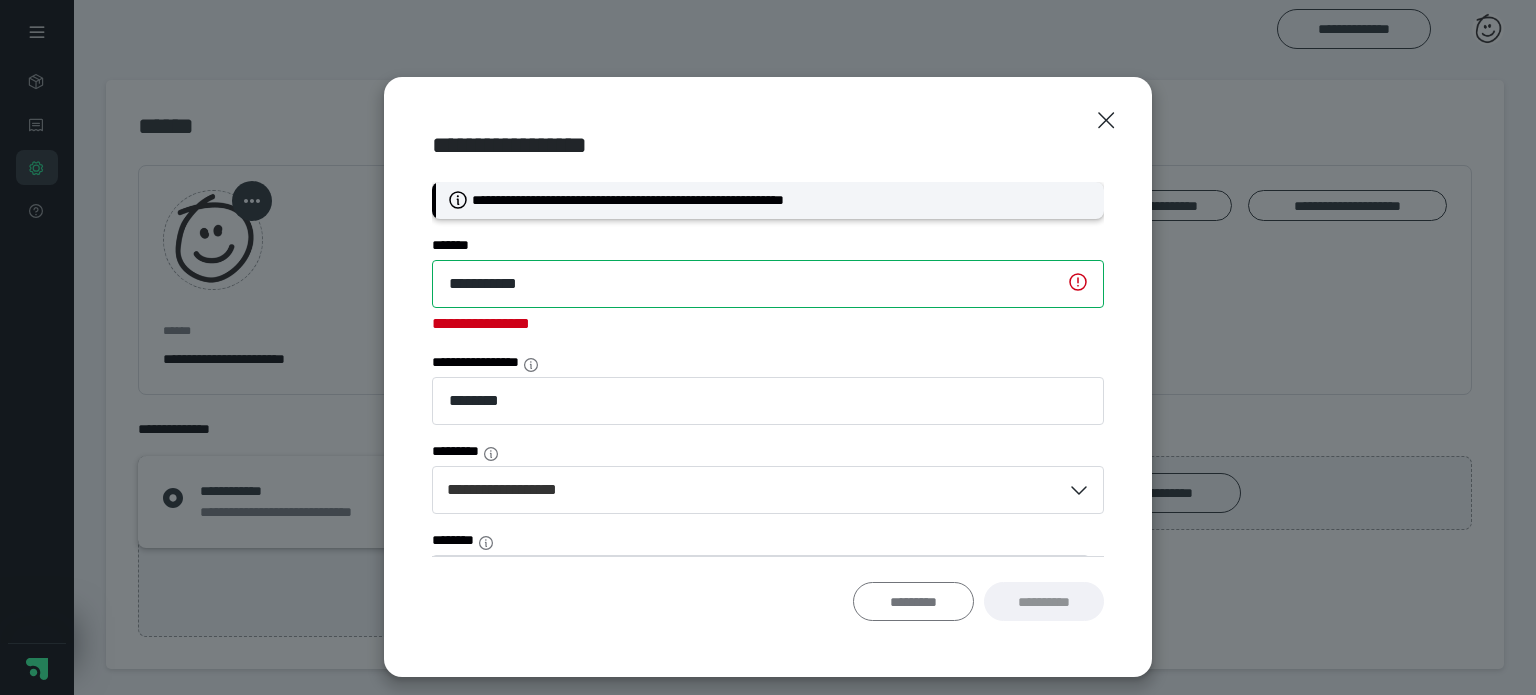 type on "**********" 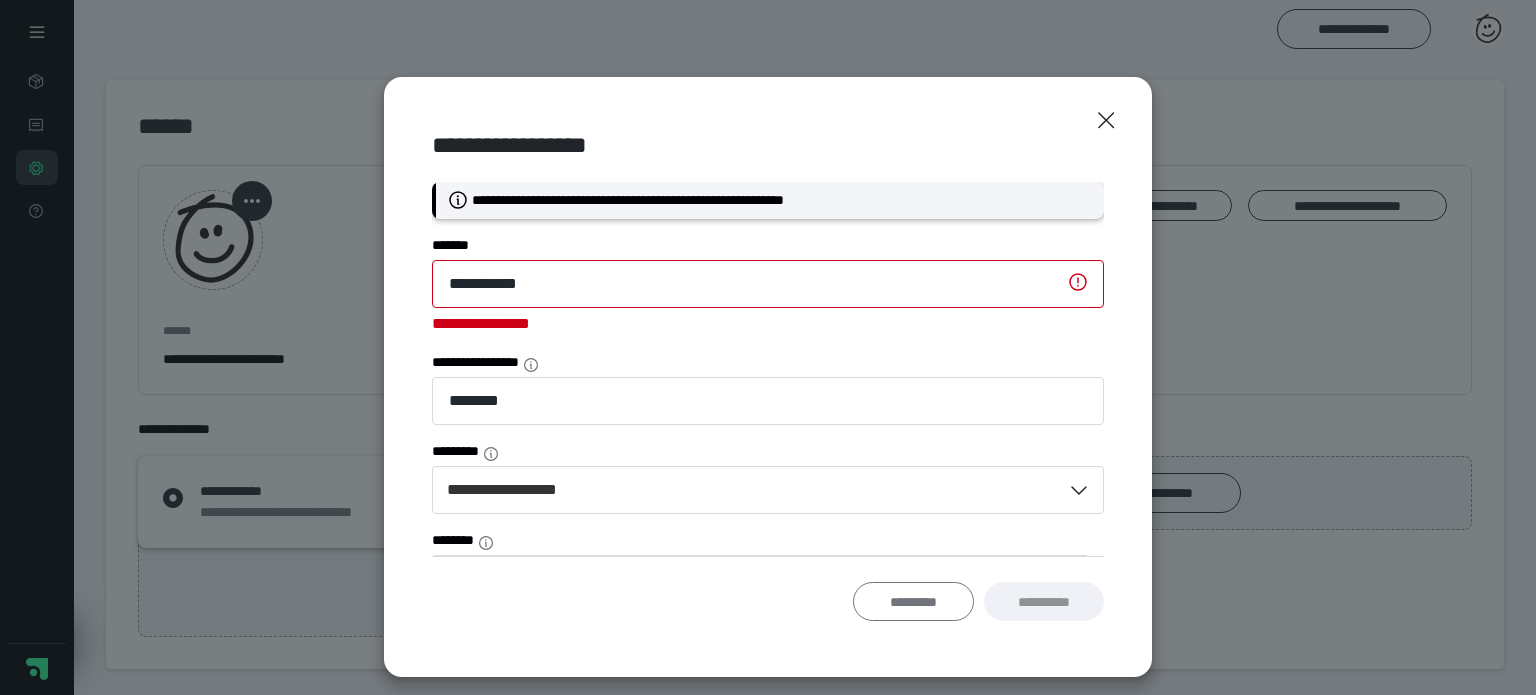 click on "*********" at bounding box center [913, 602] 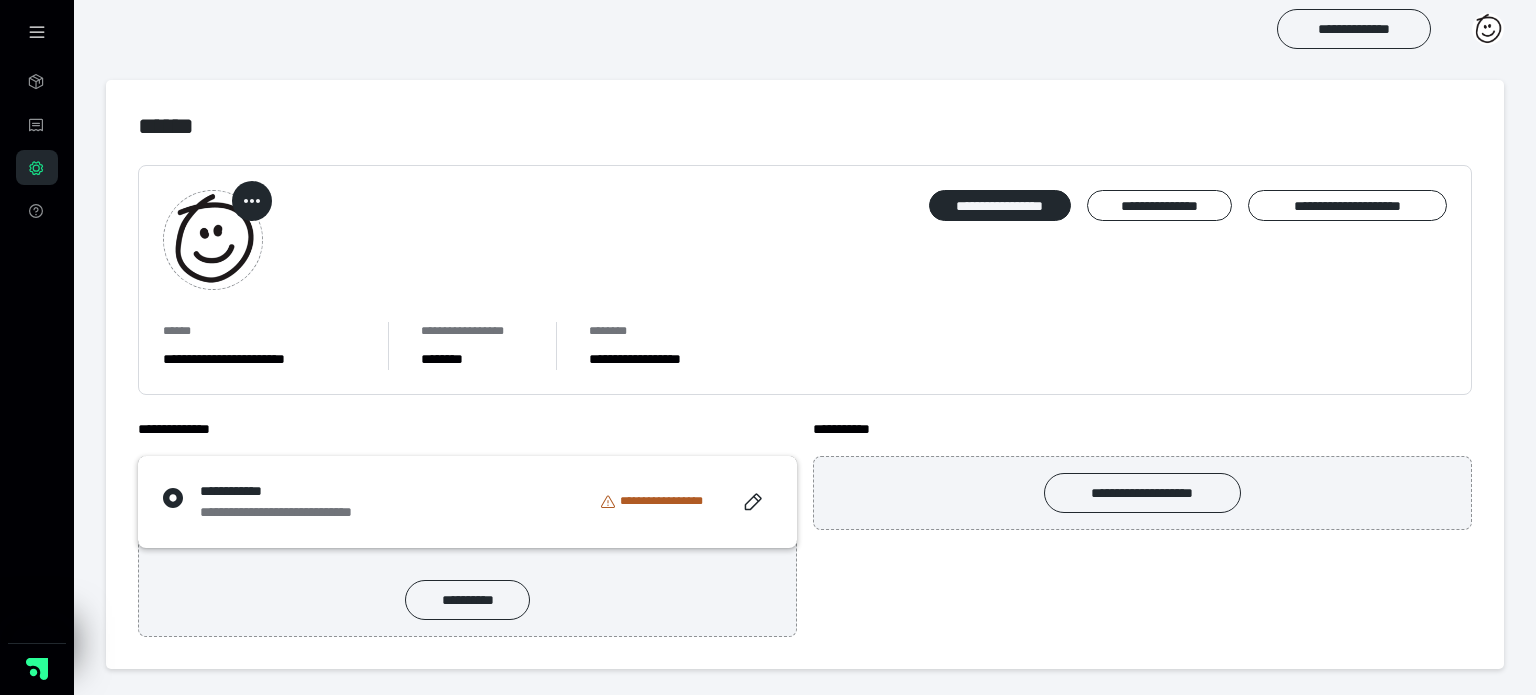 click at bounding box center (1488, 29) 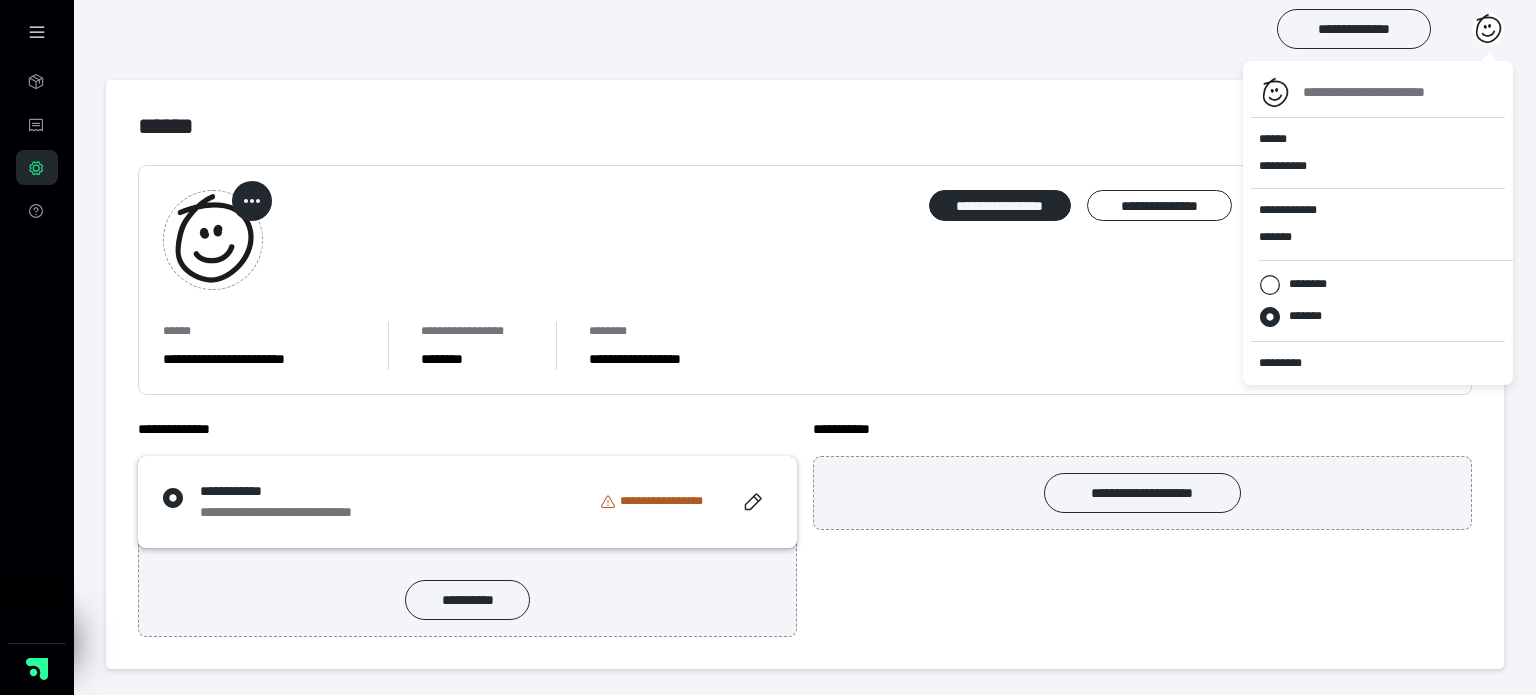 click at bounding box center (1275, 93) 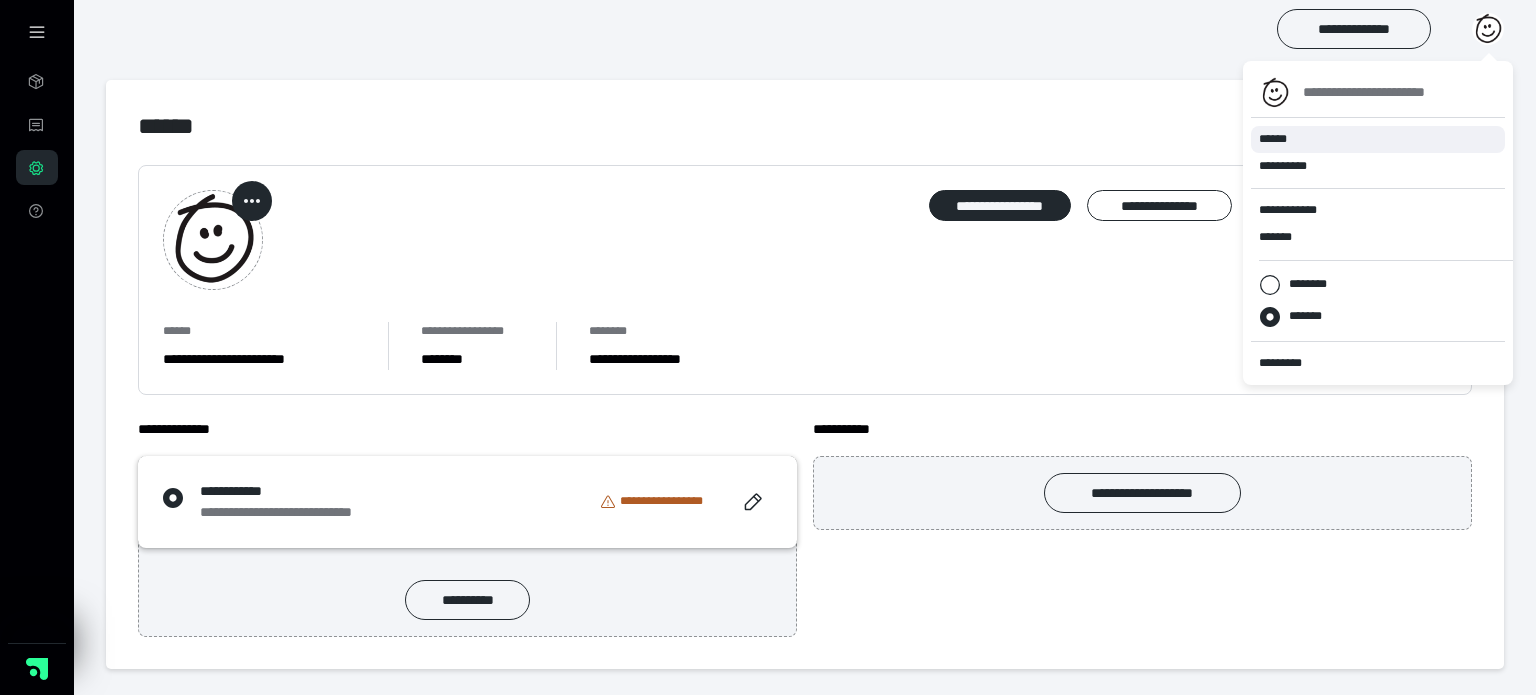 click on "******" at bounding box center (1273, 139) 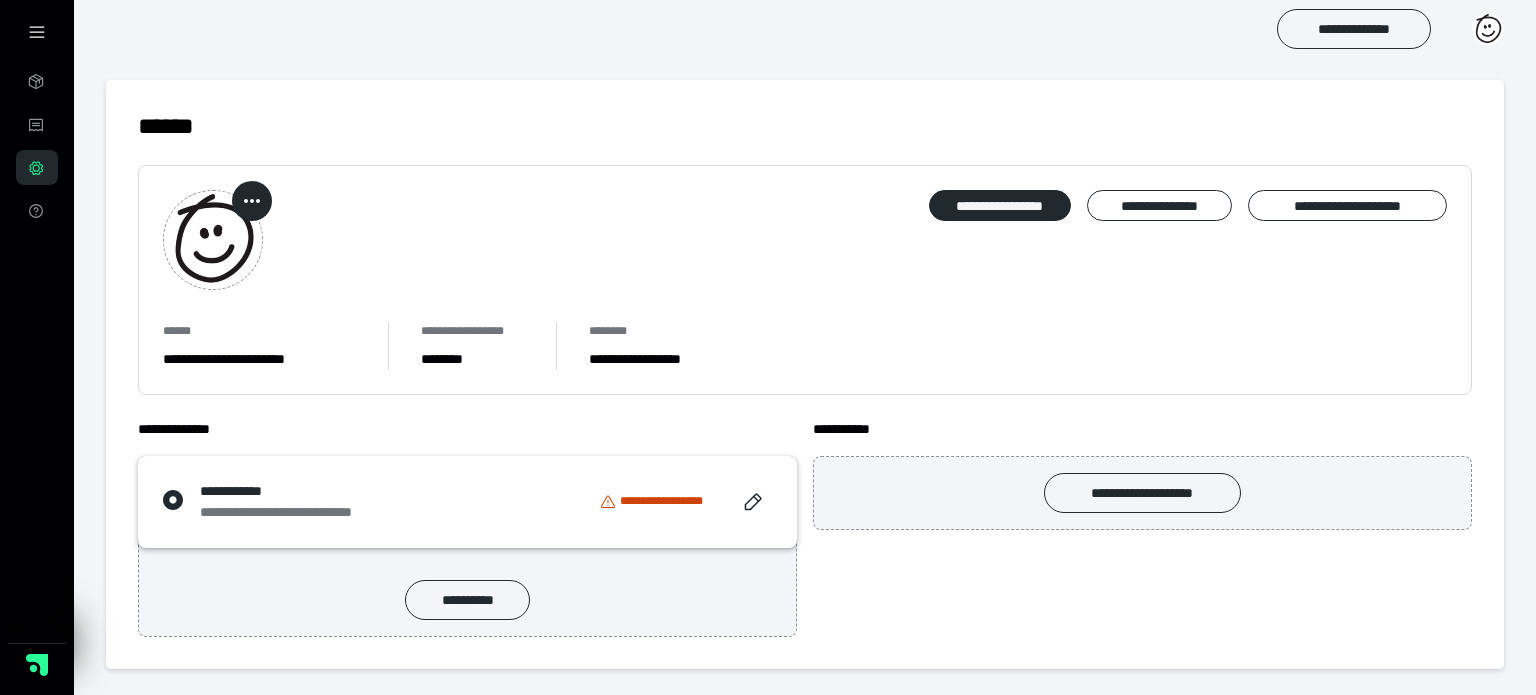 scroll, scrollTop: 0, scrollLeft: 0, axis: both 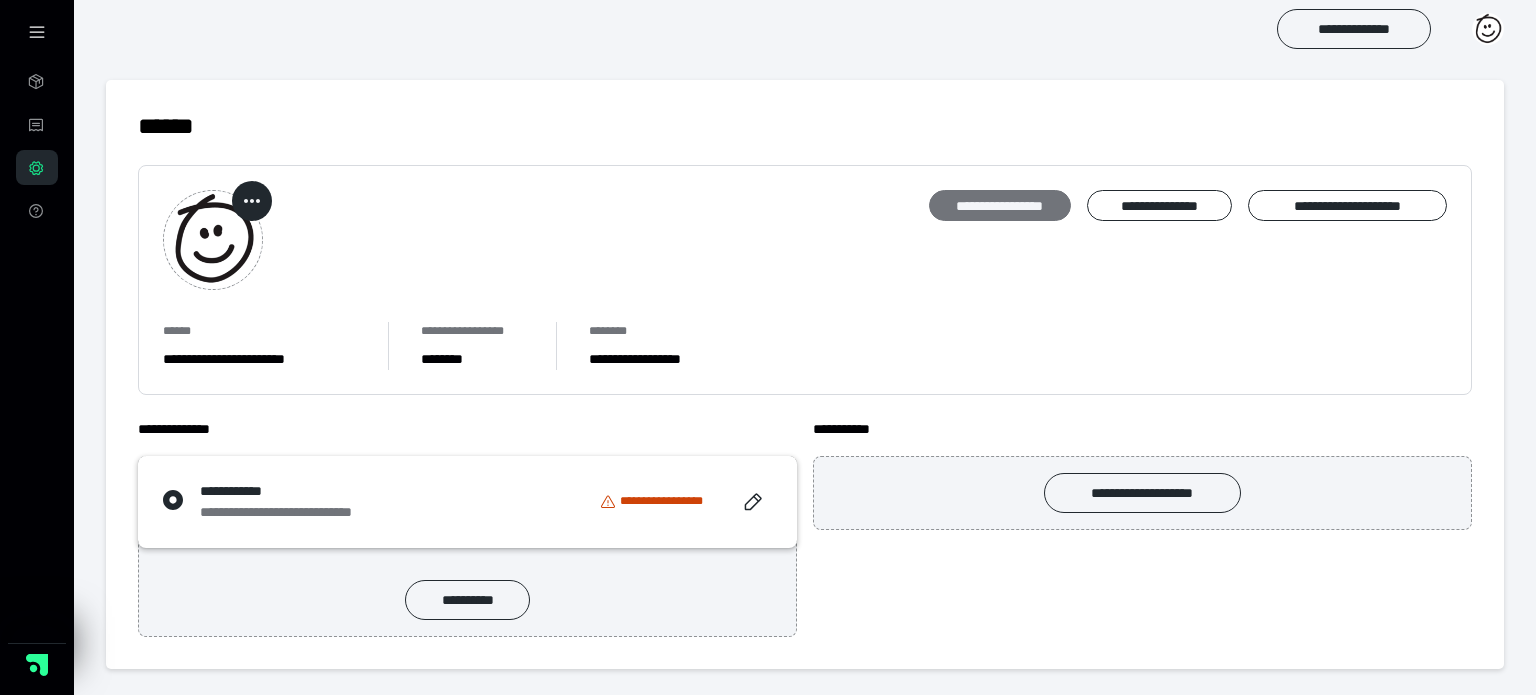 click on "**********" at bounding box center [1000, 206] 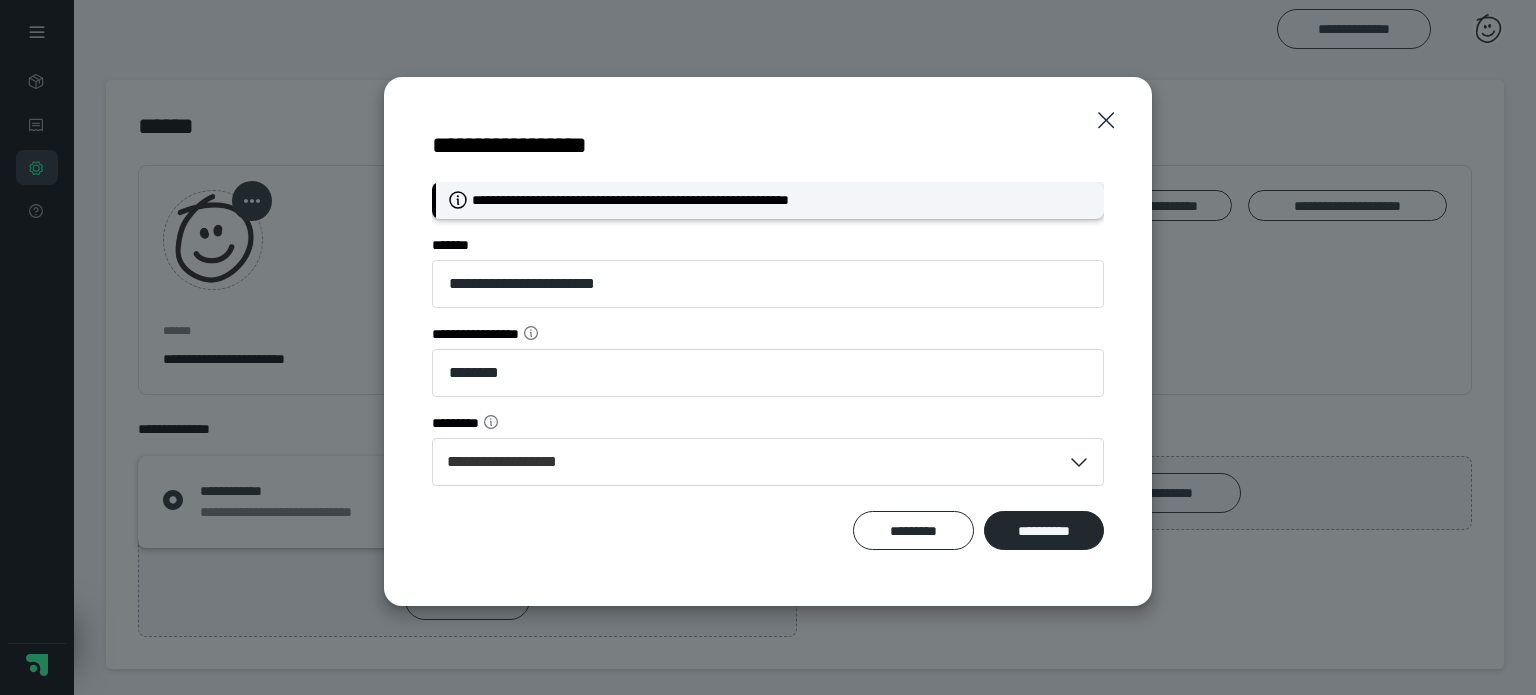 click 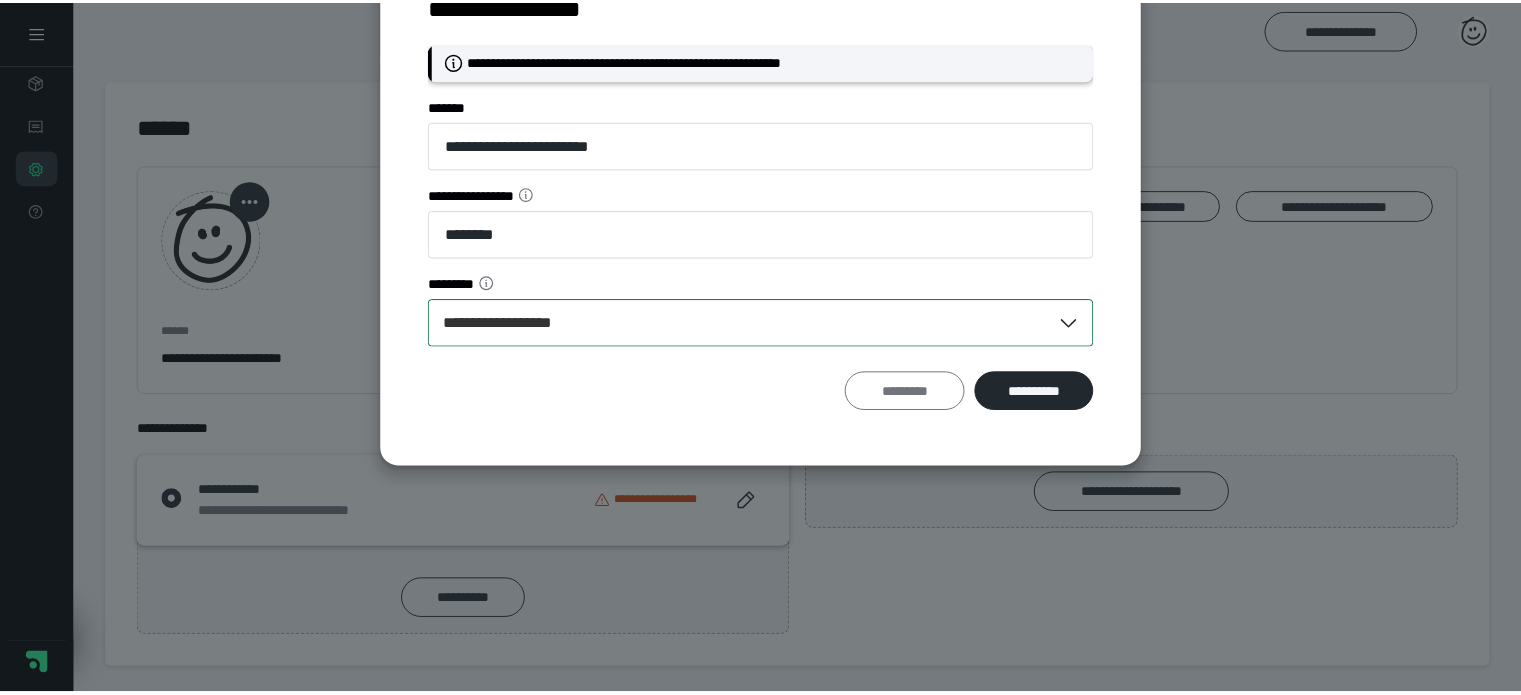 scroll, scrollTop: 152, scrollLeft: 0, axis: vertical 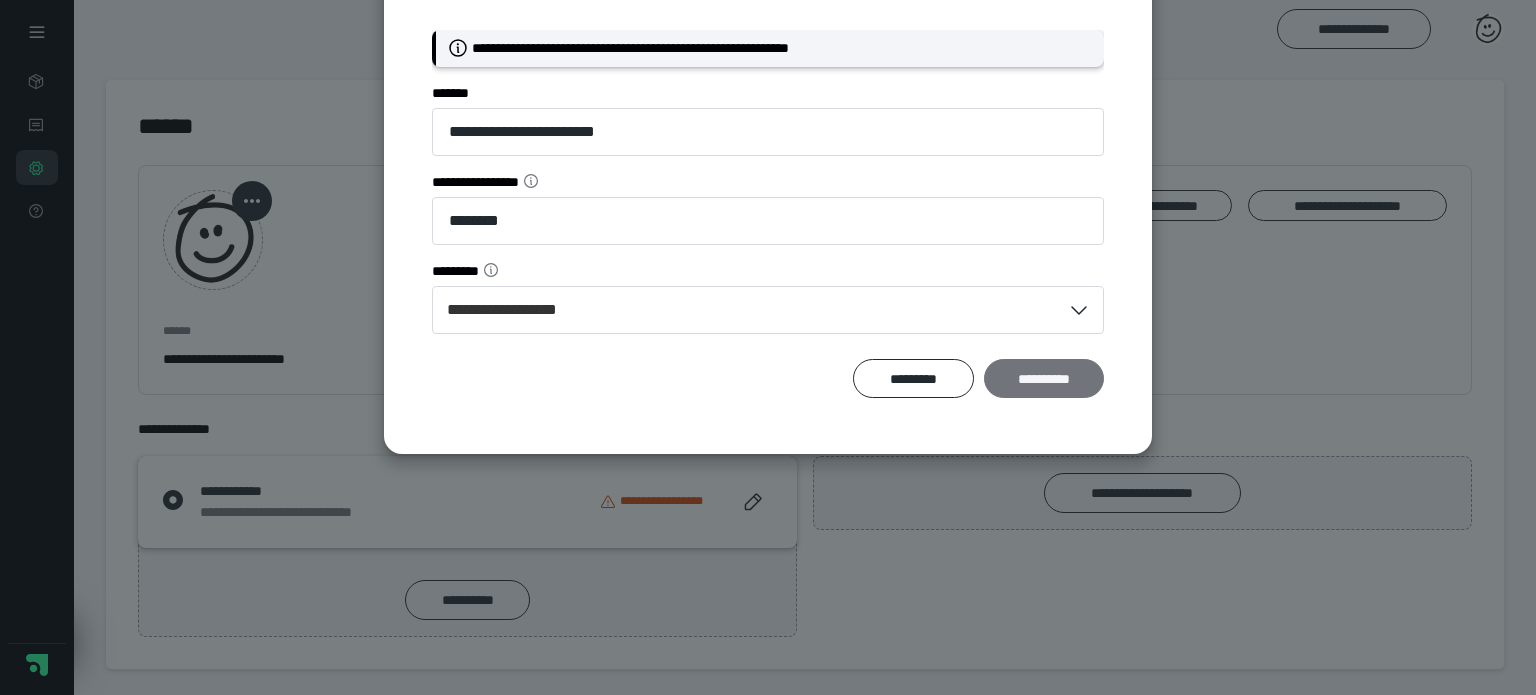 click on "**********" at bounding box center [1044, 379] 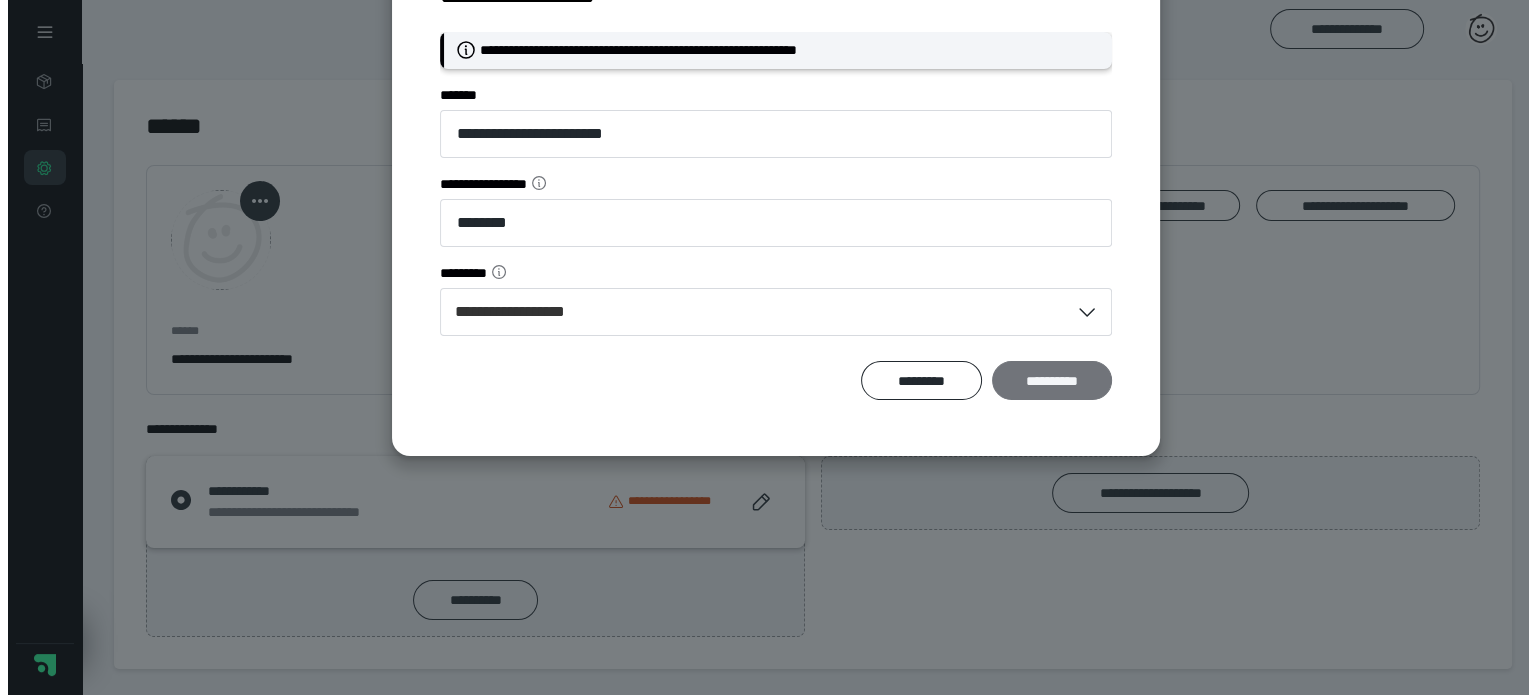 scroll, scrollTop: 152, scrollLeft: 0, axis: vertical 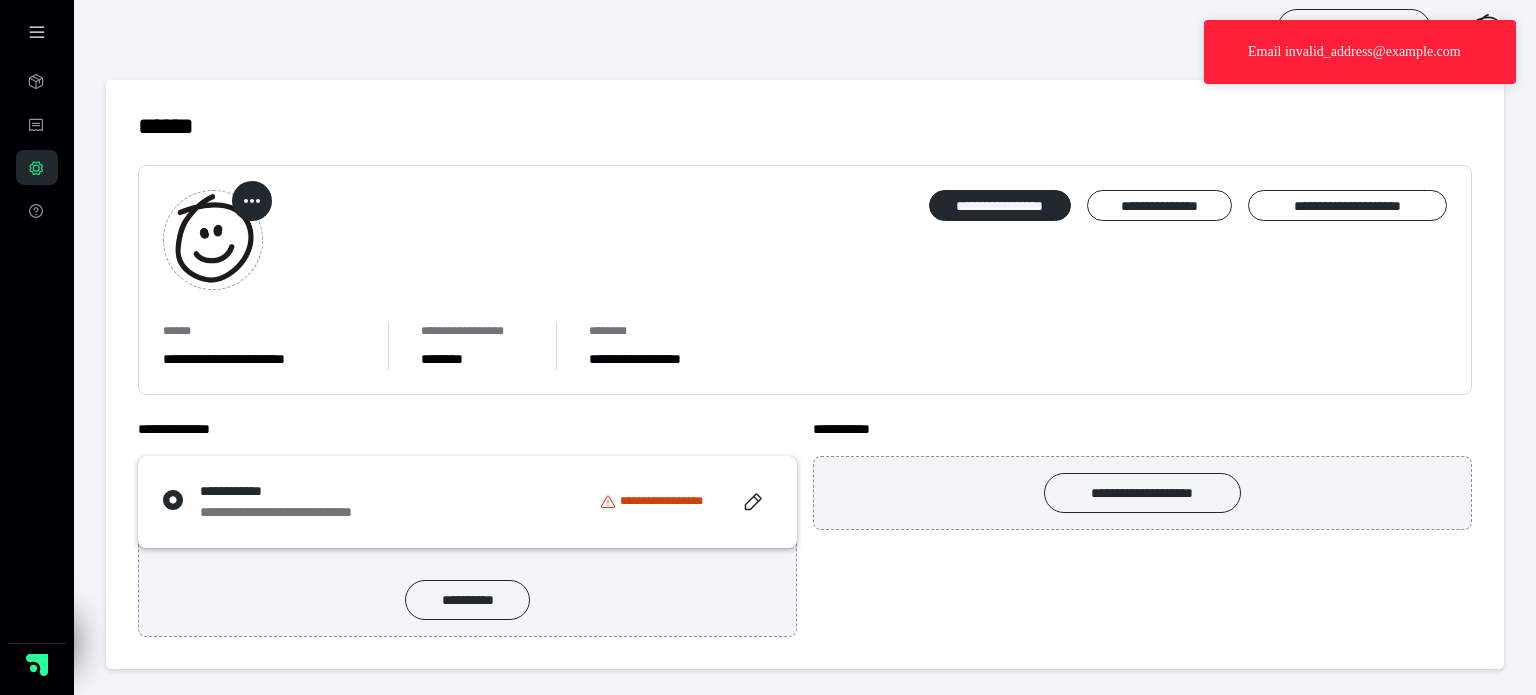click on "**********" at bounding box center (259, 359) 